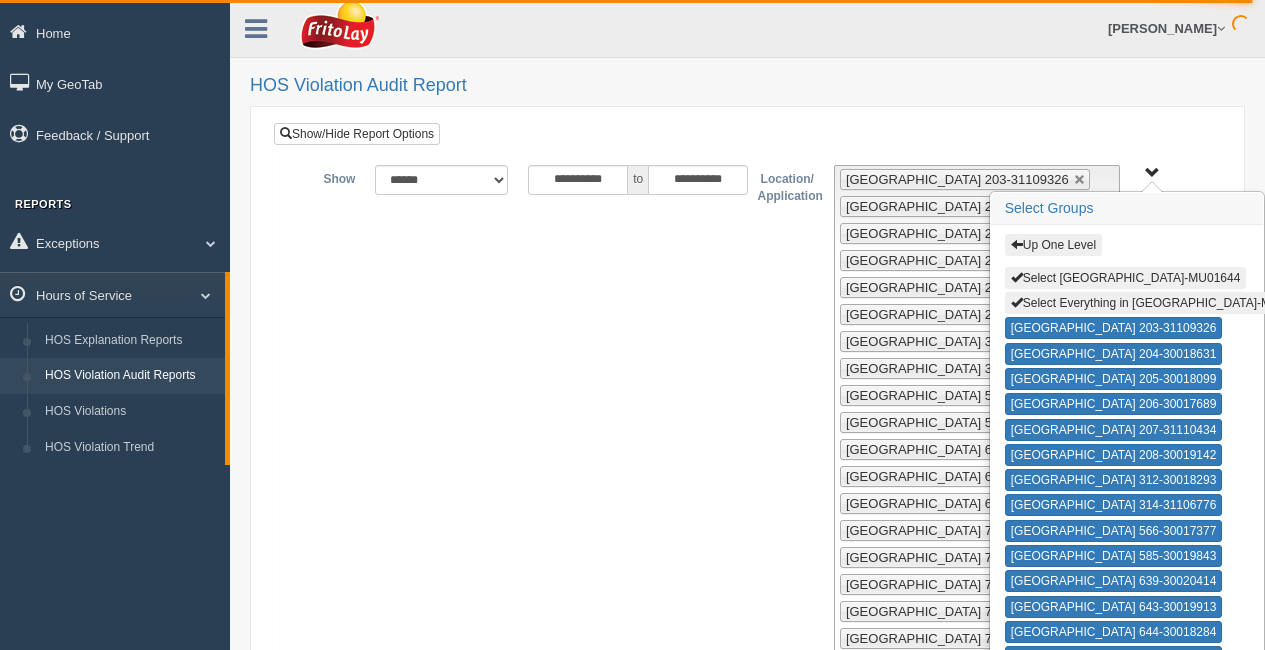 scroll, scrollTop: 0, scrollLeft: 0, axis: both 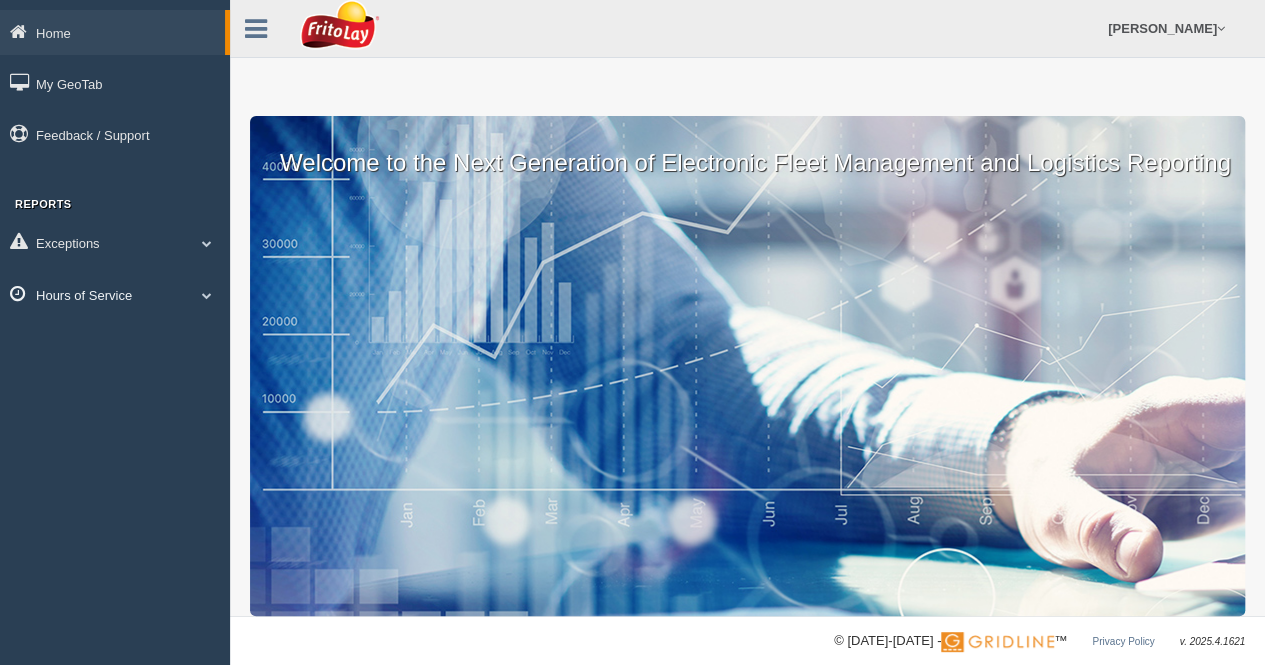 click on "Hours of Service" at bounding box center (115, 294) 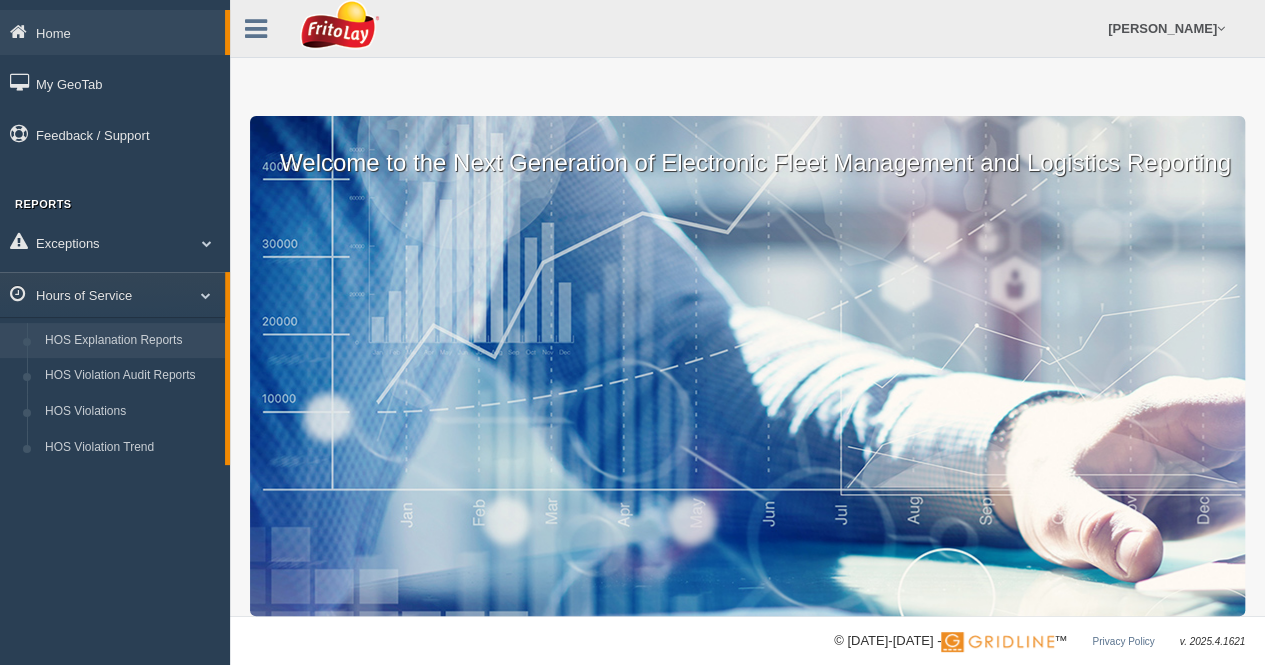click on "HOS Explanation Reports" at bounding box center (130, 341) 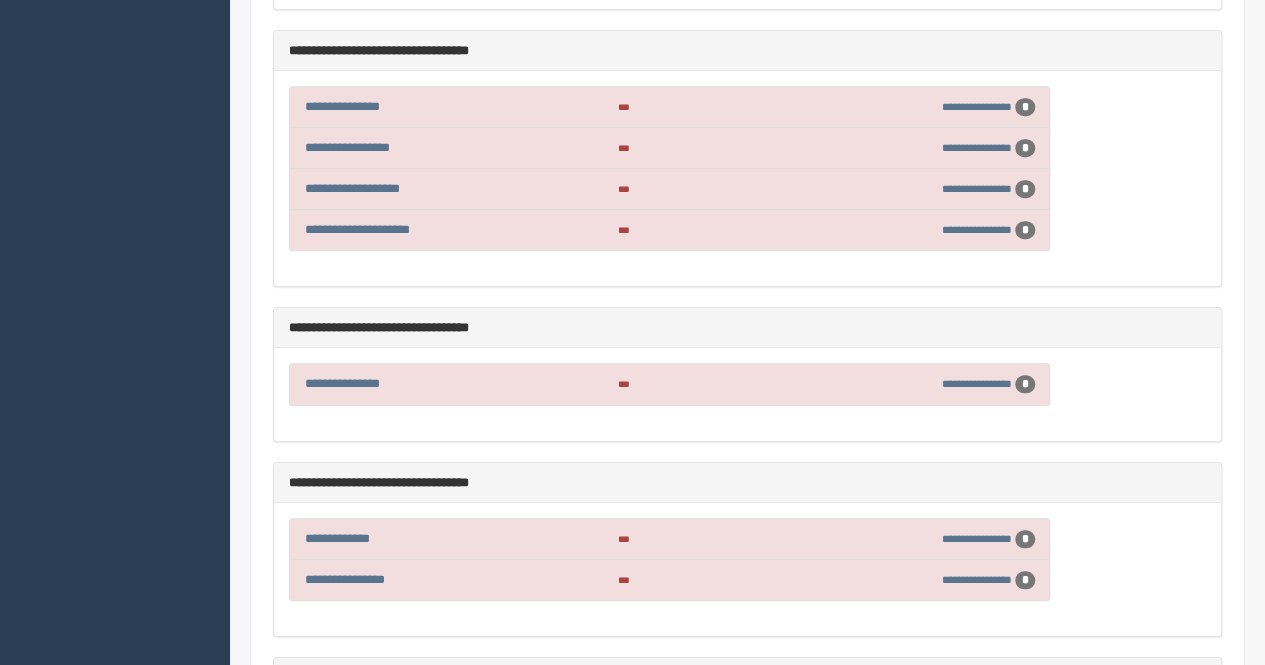 scroll, scrollTop: 8200, scrollLeft: 0, axis: vertical 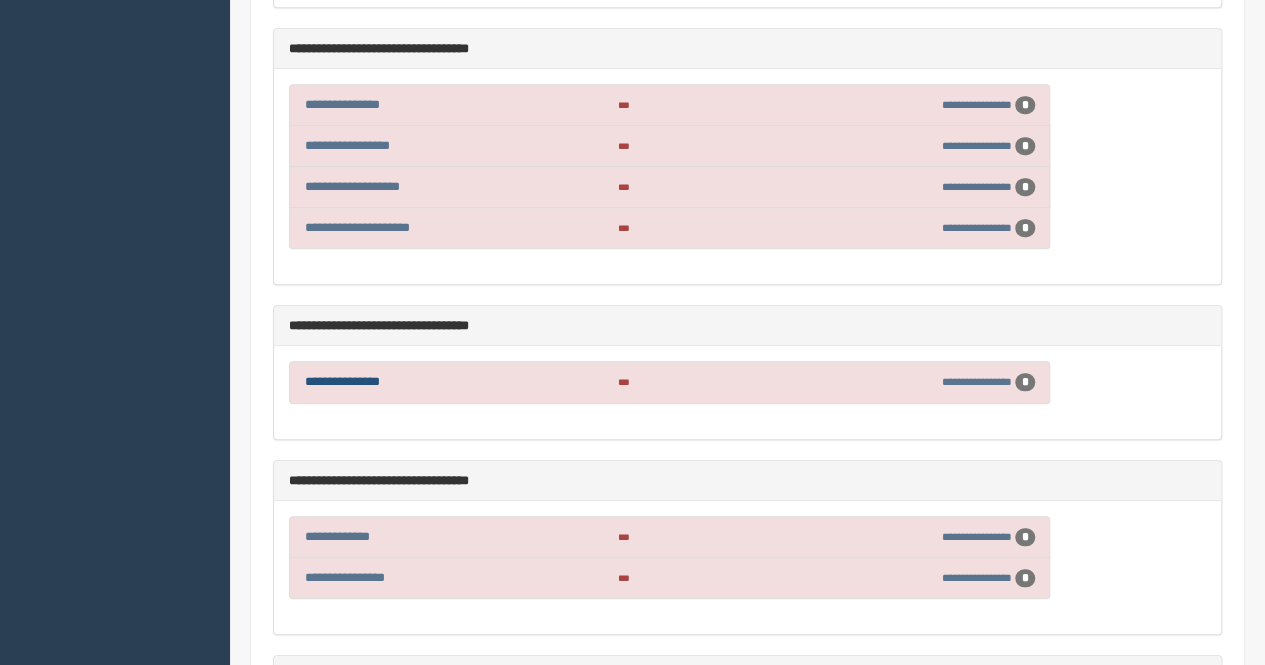 click on "**********" at bounding box center [342, 381] 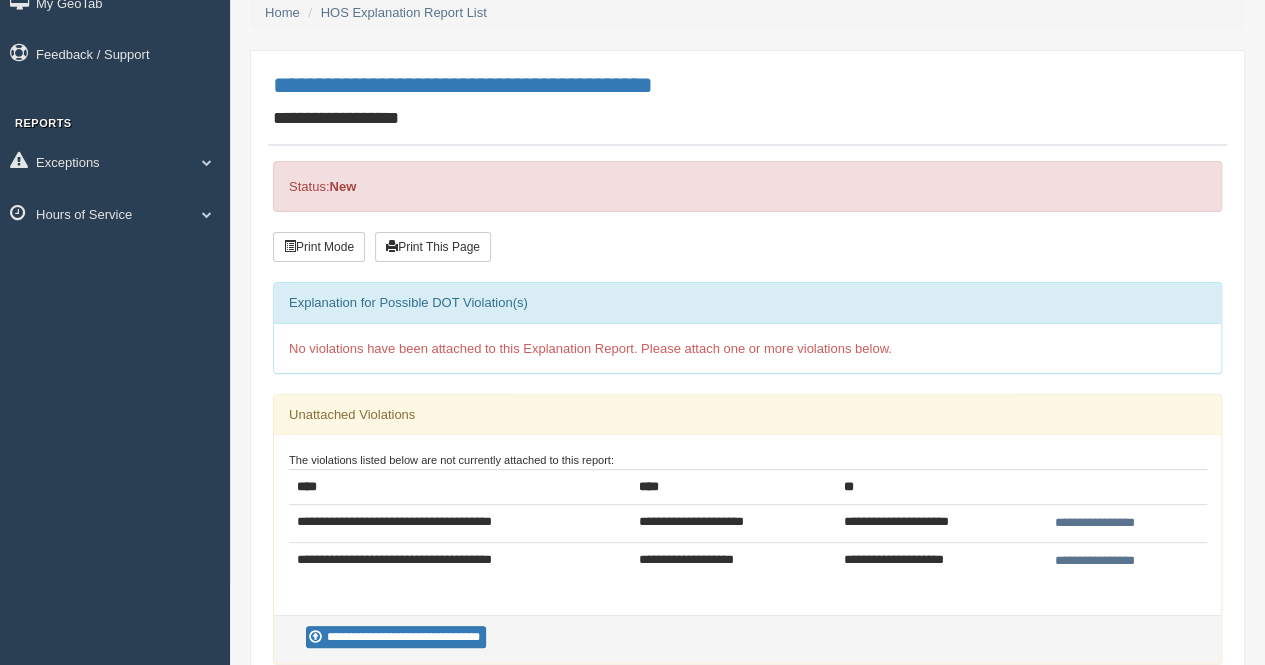 scroll, scrollTop: 100, scrollLeft: 0, axis: vertical 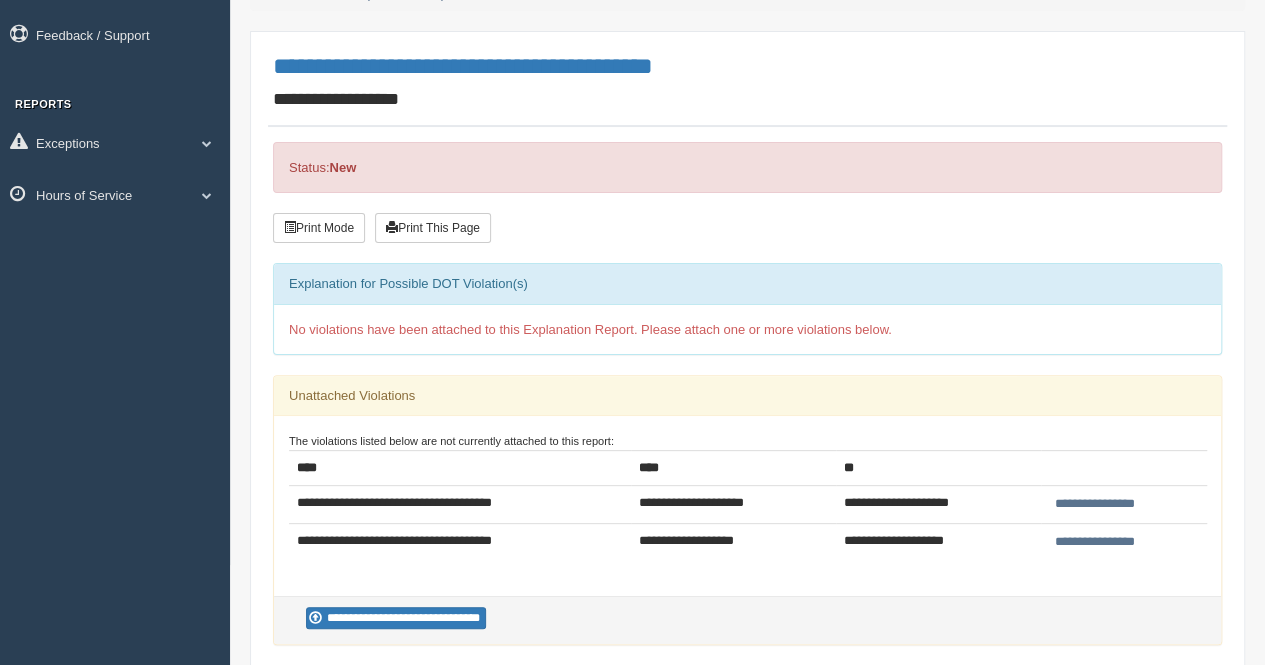 click on "**********" at bounding box center [1095, 542] 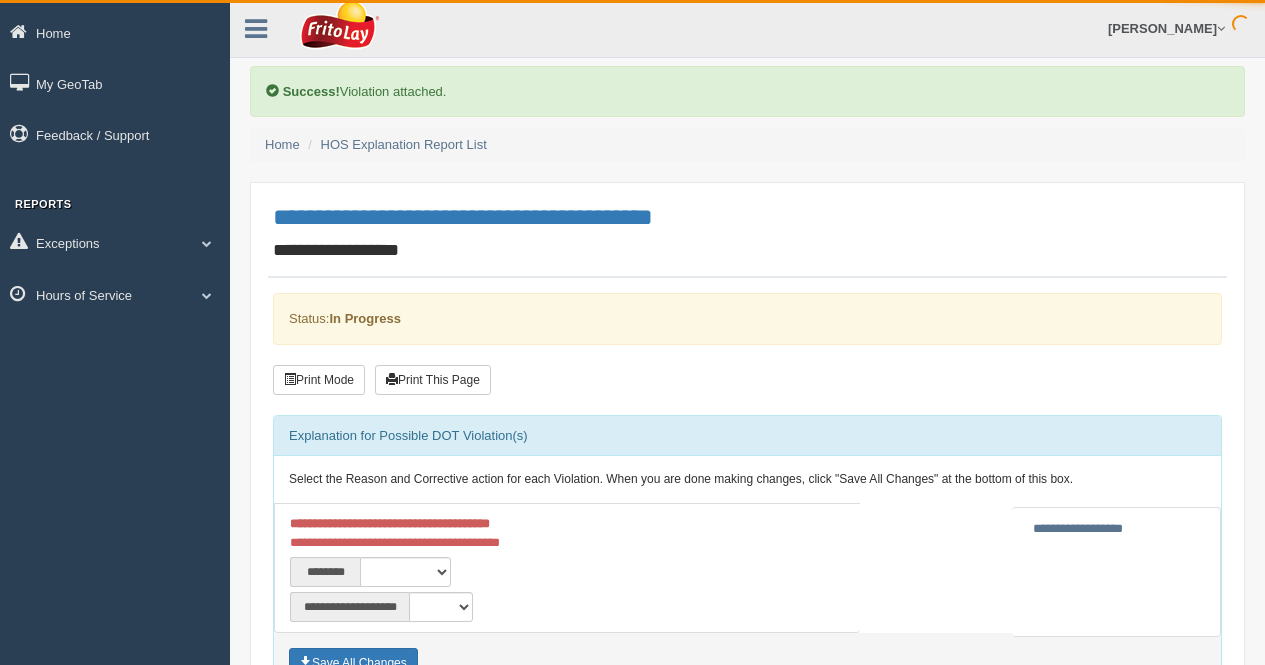 scroll, scrollTop: 0, scrollLeft: 0, axis: both 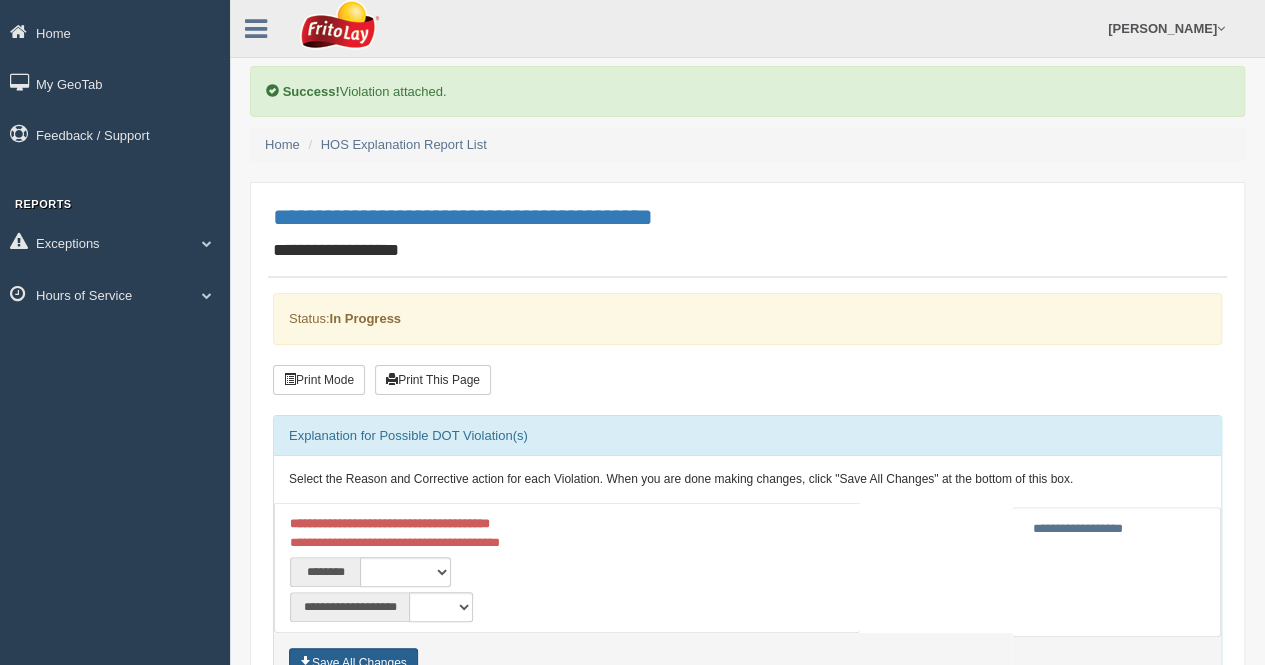 click on "Save All Changes" at bounding box center [353, 663] 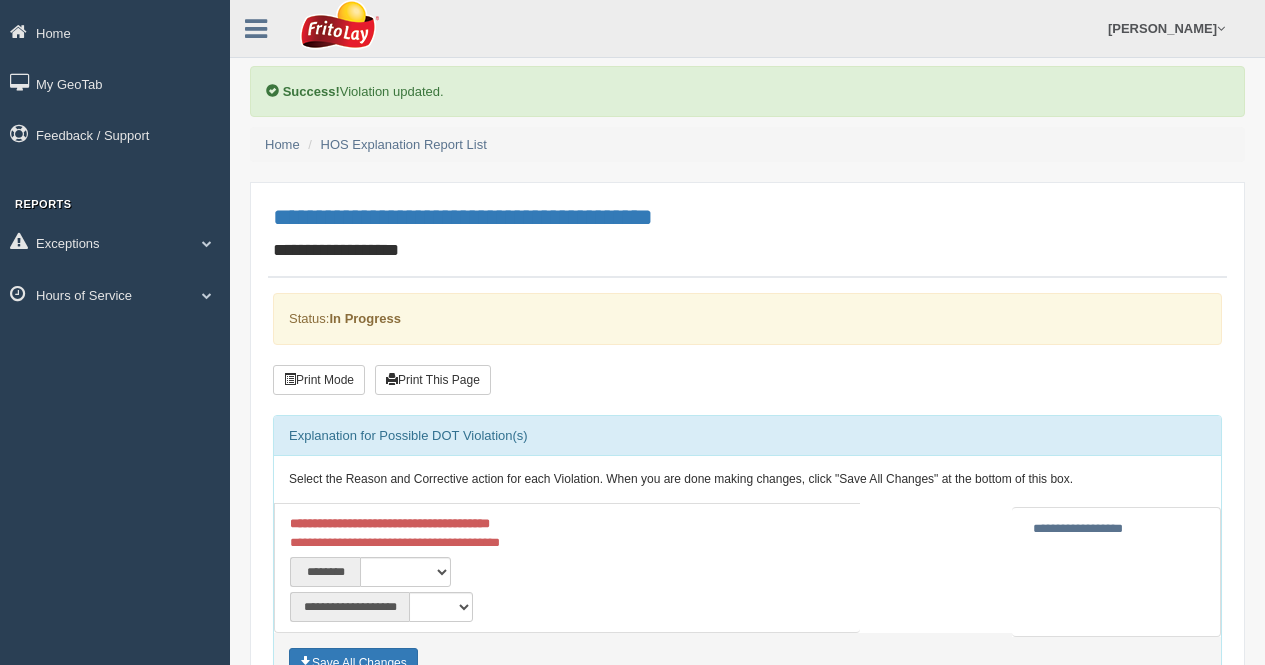 scroll, scrollTop: 0, scrollLeft: 0, axis: both 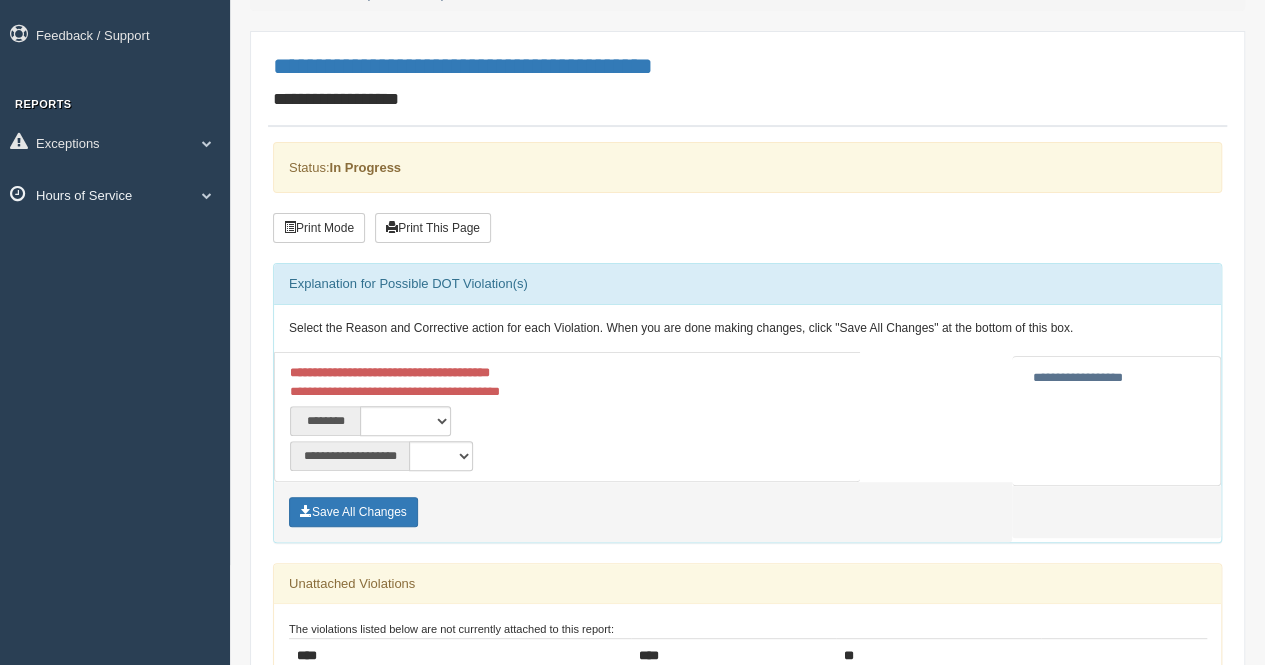 click on "Hours of Service" at bounding box center [115, 194] 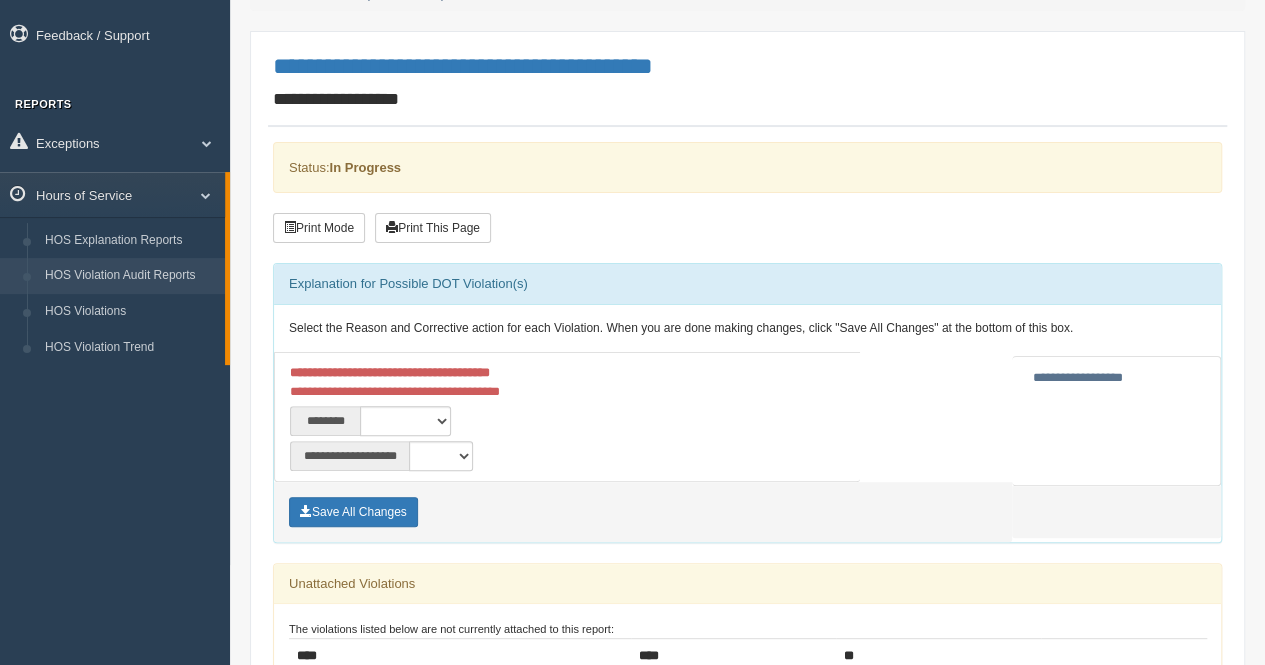 click on "HOS Violation Audit Reports" at bounding box center (130, 276) 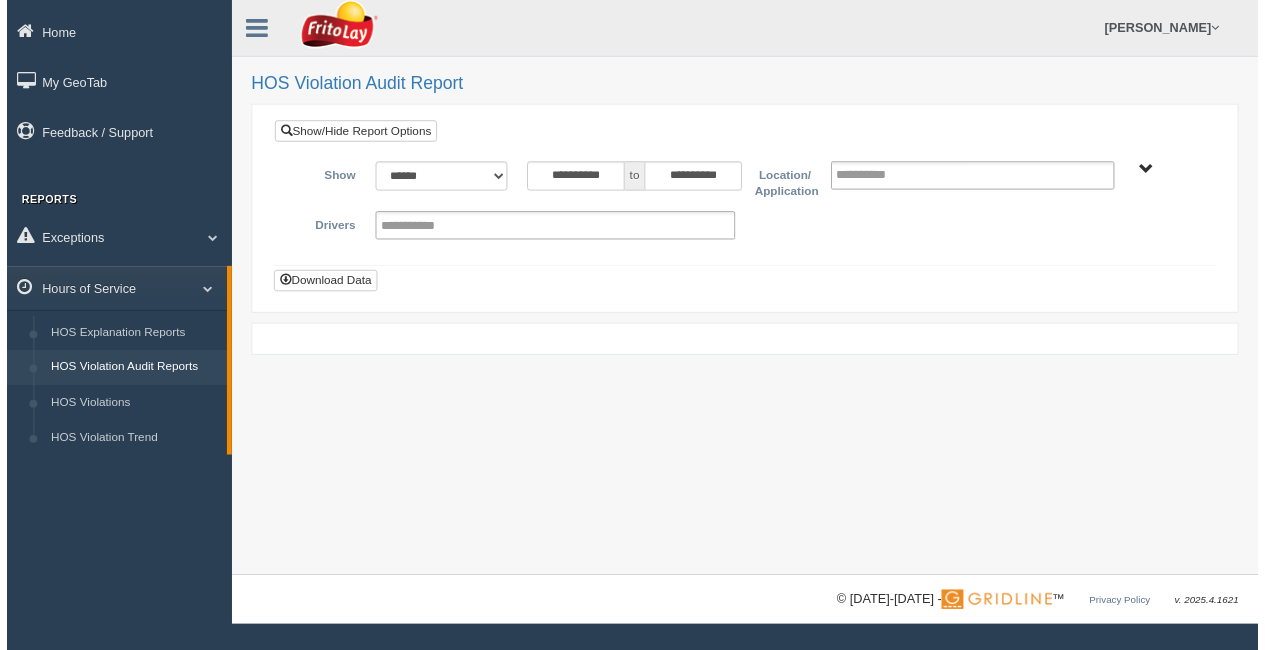 scroll, scrollTop: 0, scrollLeft: 0, axis: both 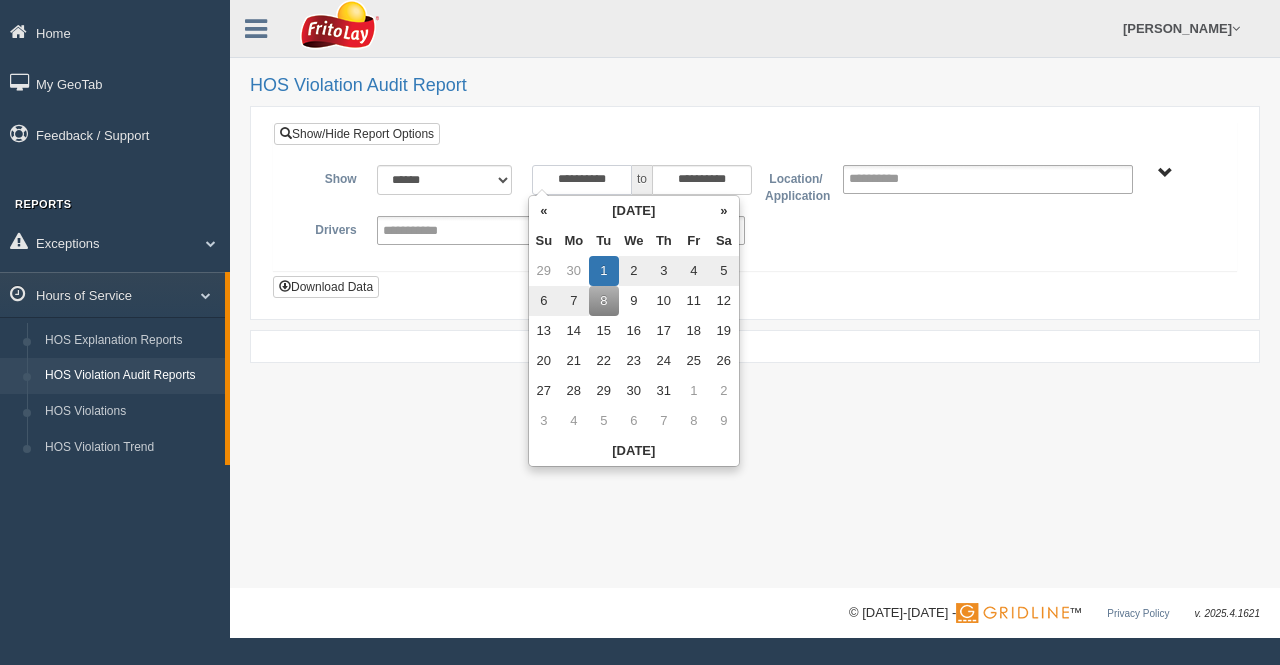 click on "**********" at bounding box center [582, 180] 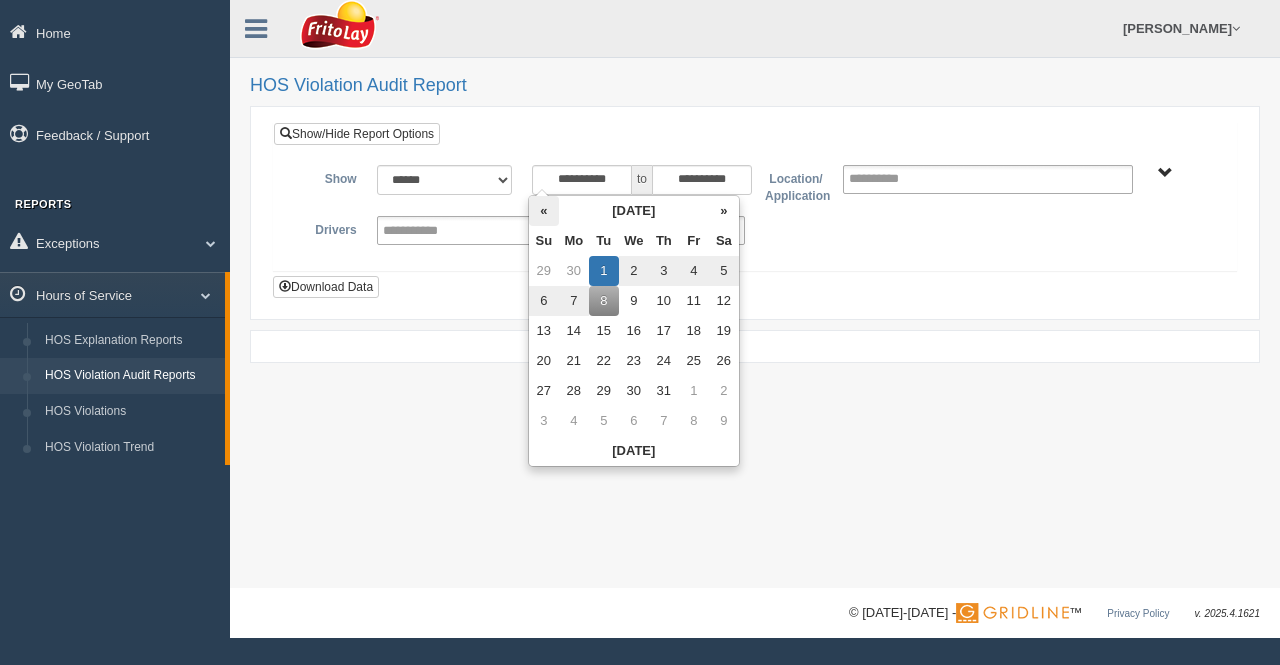 click on "«" at bounding box center [544, 211] 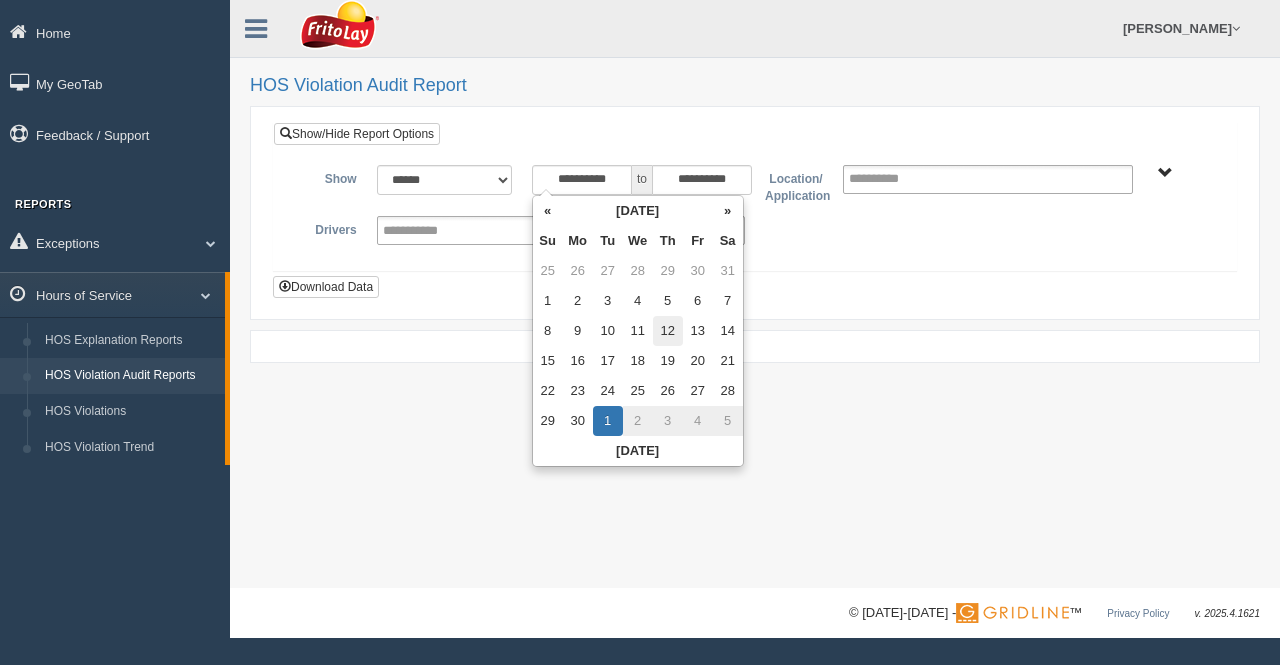 click on "12" at bounding box center (668, 331) 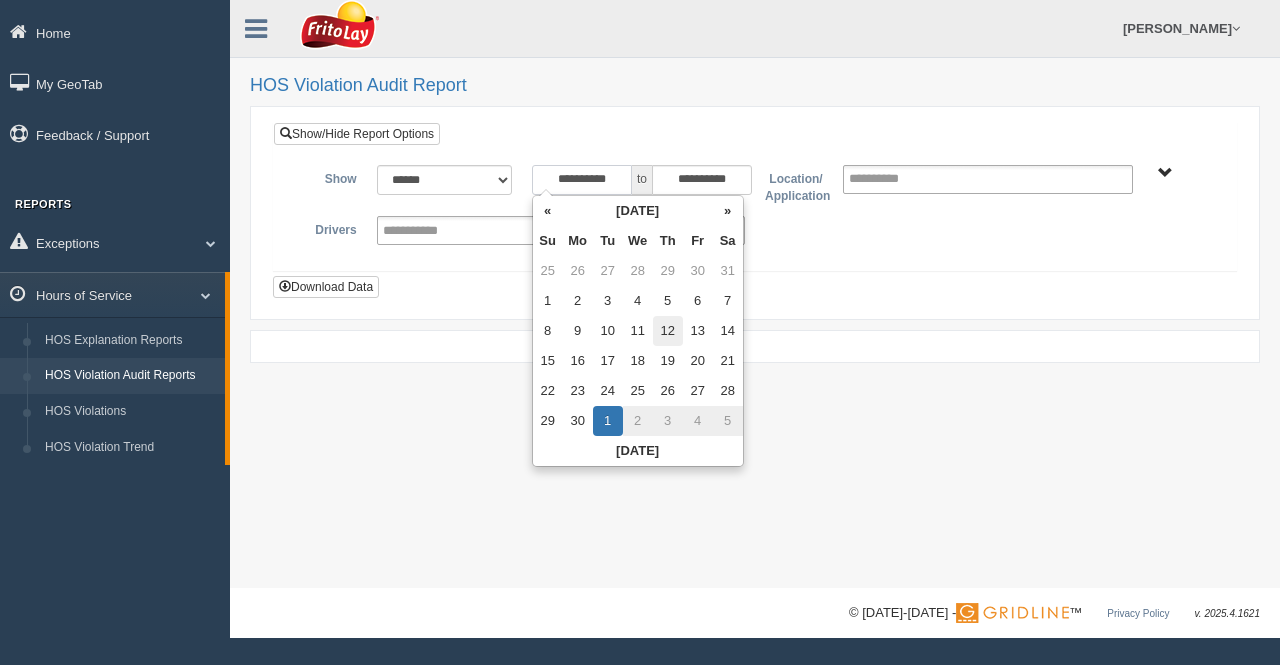 type on "**********" 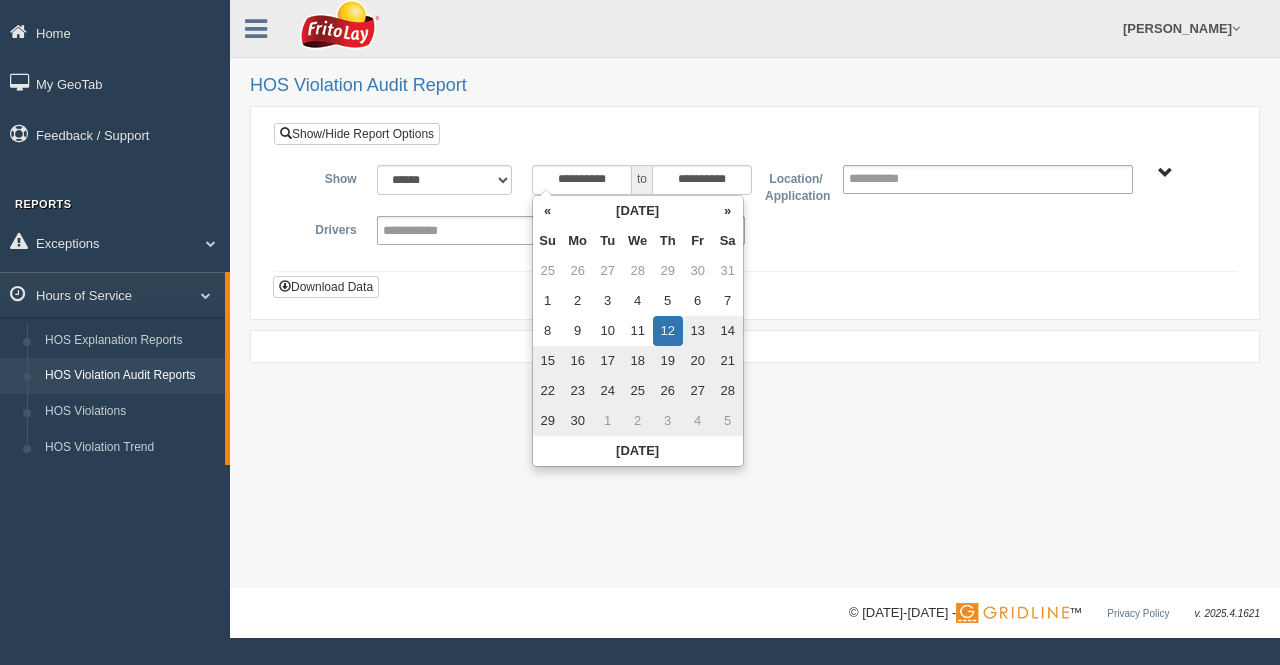 click on "BLUE RIDGE ZONE ZONE-MU01644  CHESAPEAKE BAY ZONE-MU01512  GREATER LOUISVILLE ZONE-MU01577  GREATER VIRGINIA ZONE-MU01526" at bounding box center [1165, 173] 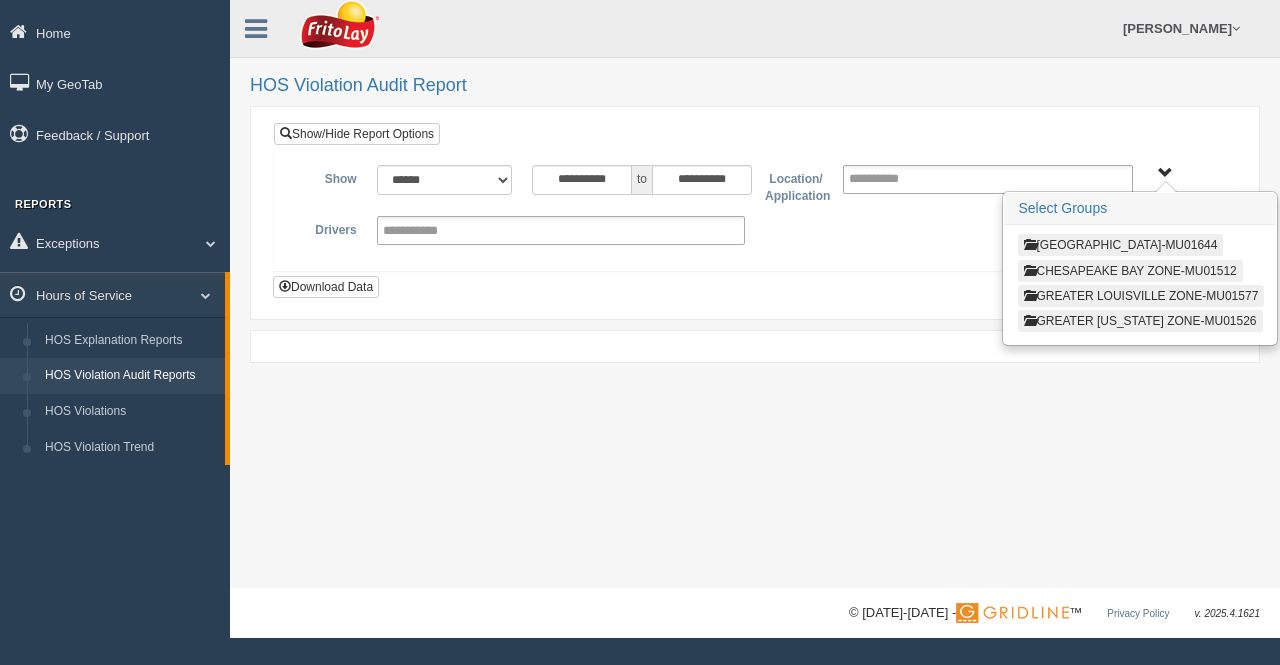 click on "CHESAPEAKE BAY ZONE-MU01512" at bounding box center (1130, 271) 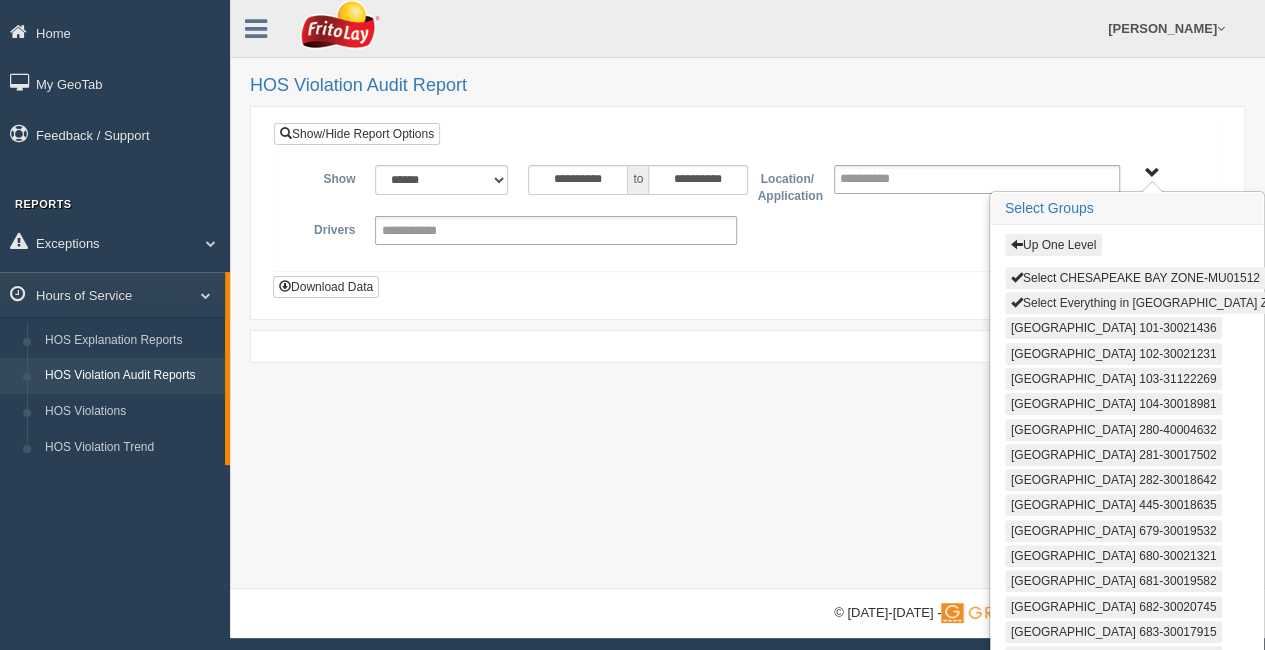 click on "Select Everything in CHESAPEAKE BAY ZONE-MU01512" at bounding box center [1180, 303] 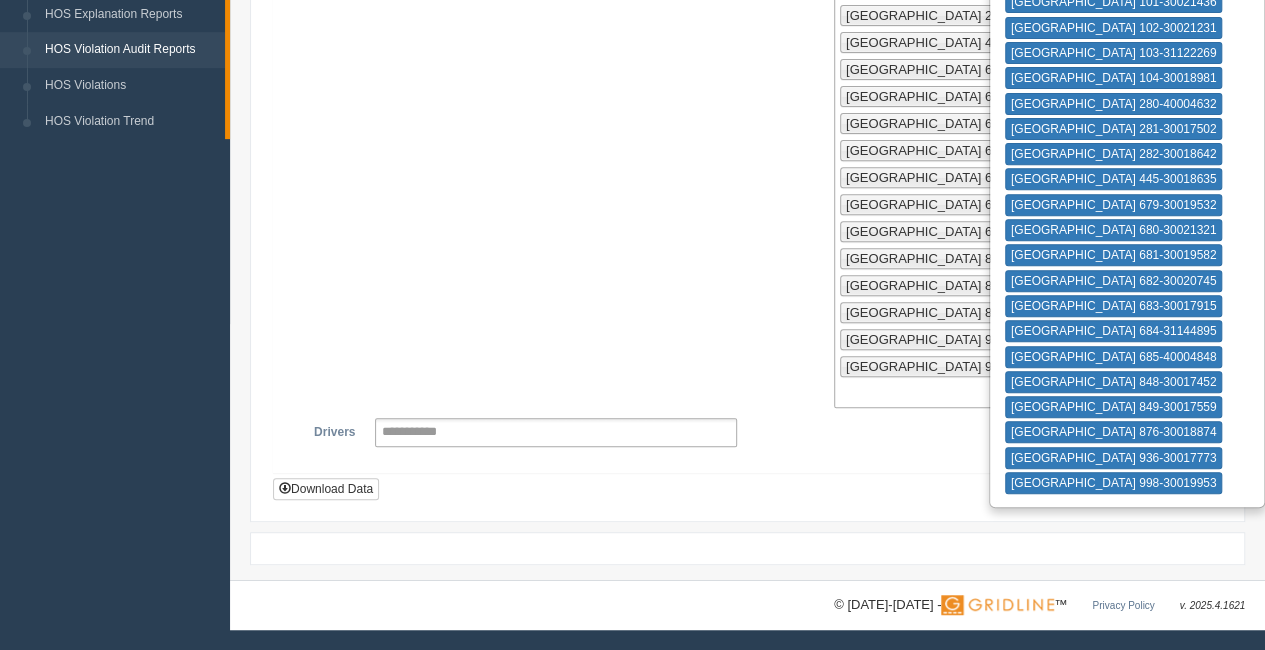 scroll, scrollTop: 567, scrollLeft: 0, axis: vertical 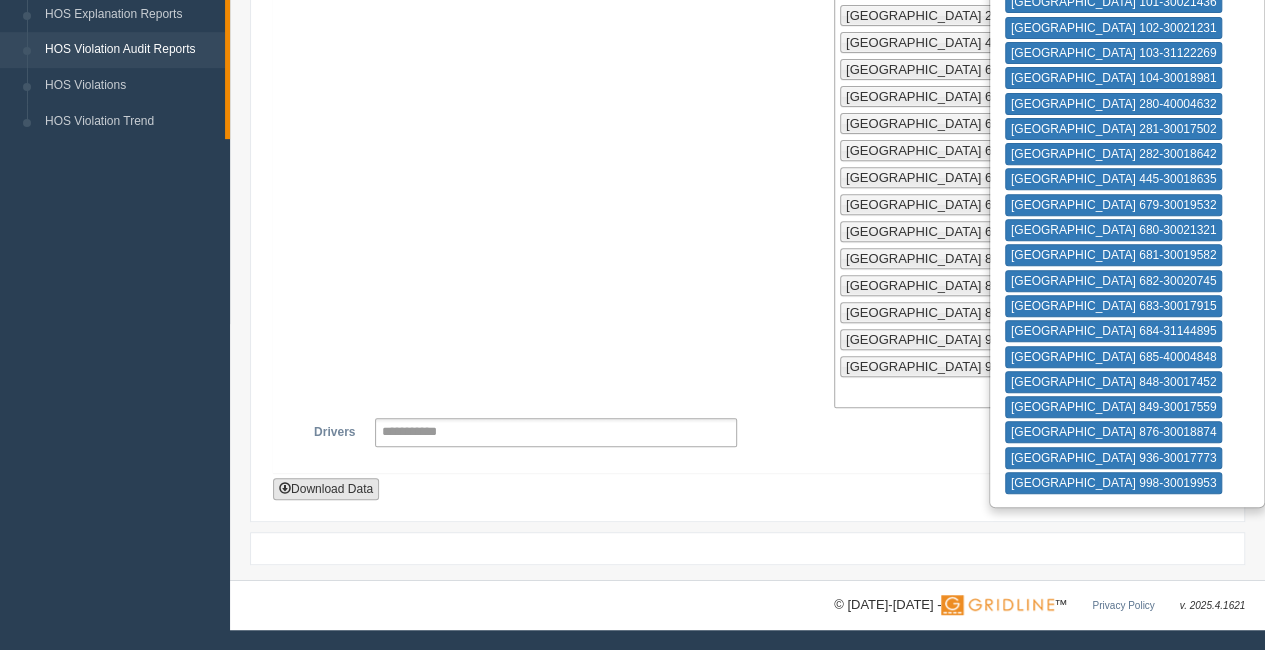 click on "Download Data" at bounding box center (326, 489) 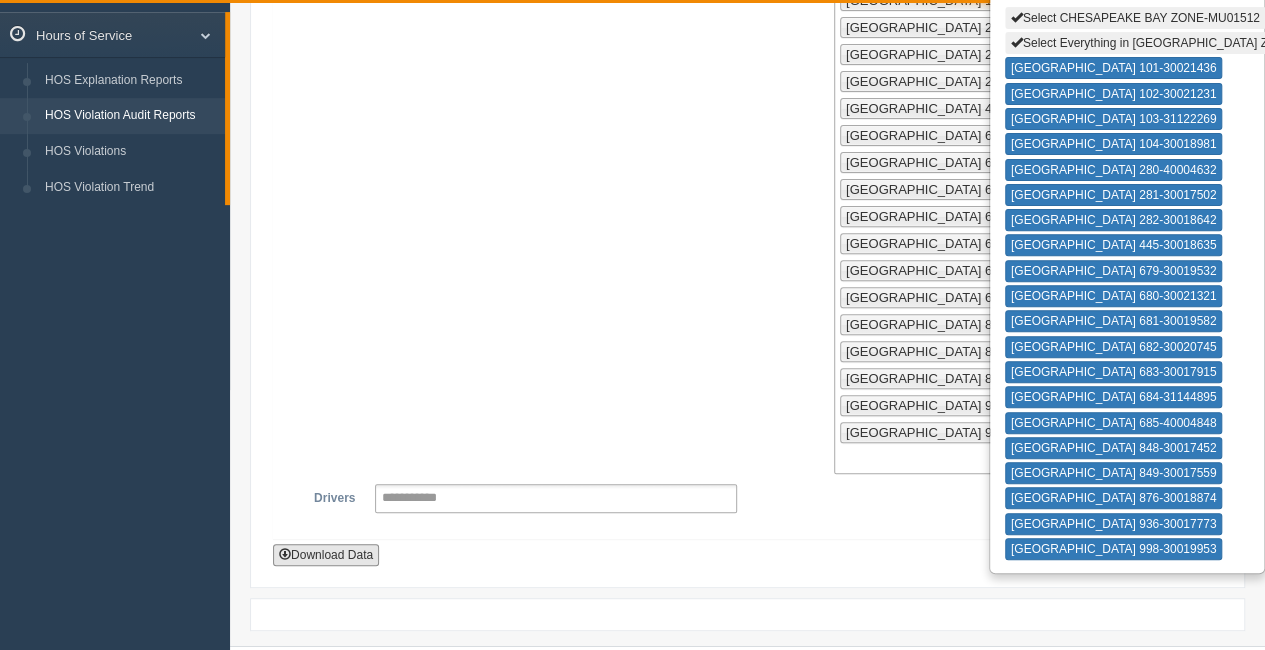 scroll, scrollTop: 0, scrollLeft: 0, axis: both 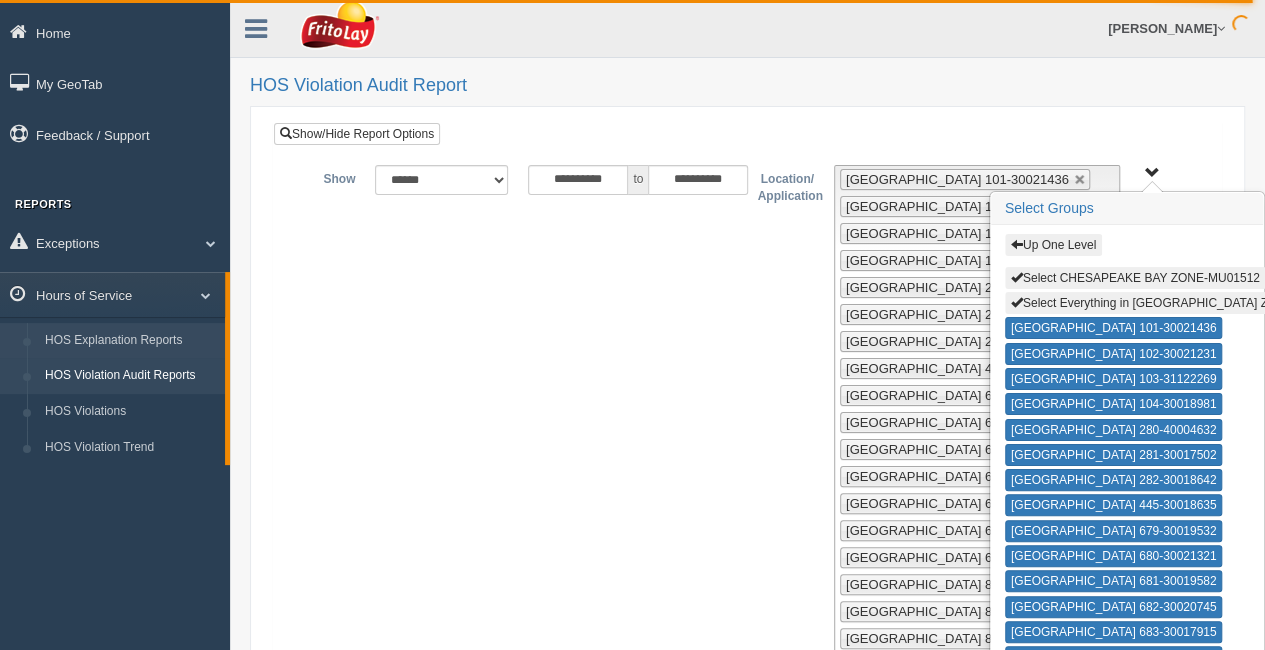 click on "HOS Explanation Reports" at bounding box center [130, 341] 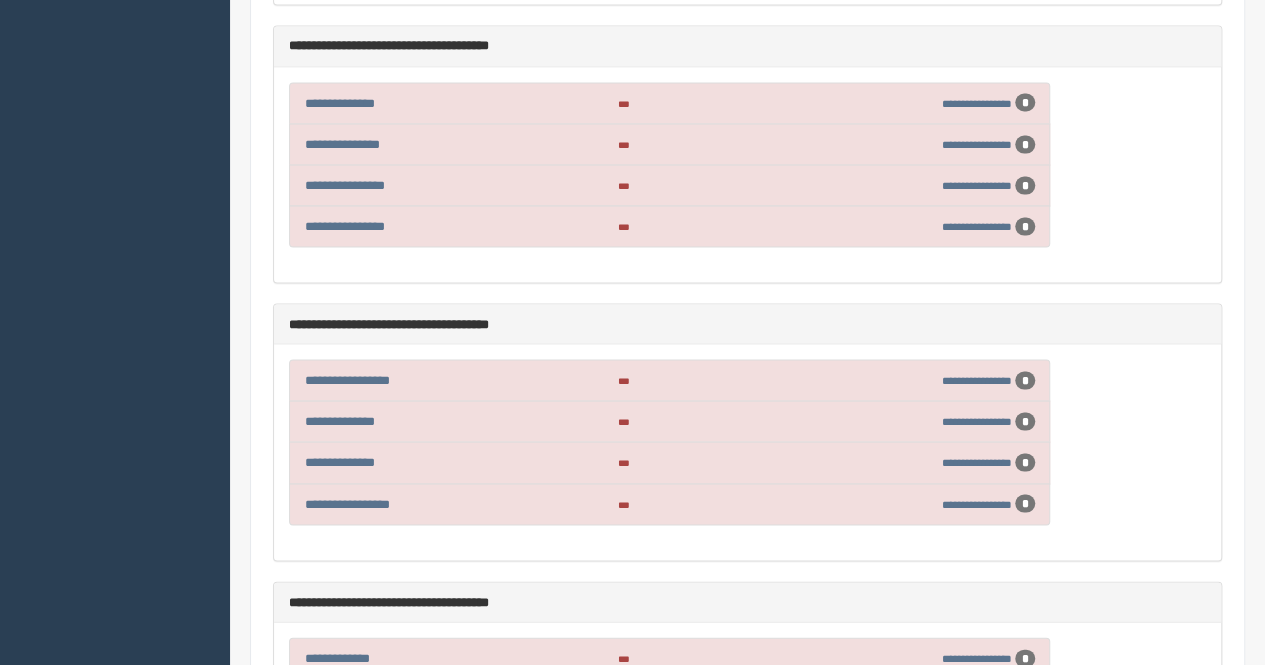 scroll, scrollTop: 13200, scrollLeft: 0, axis: vertical 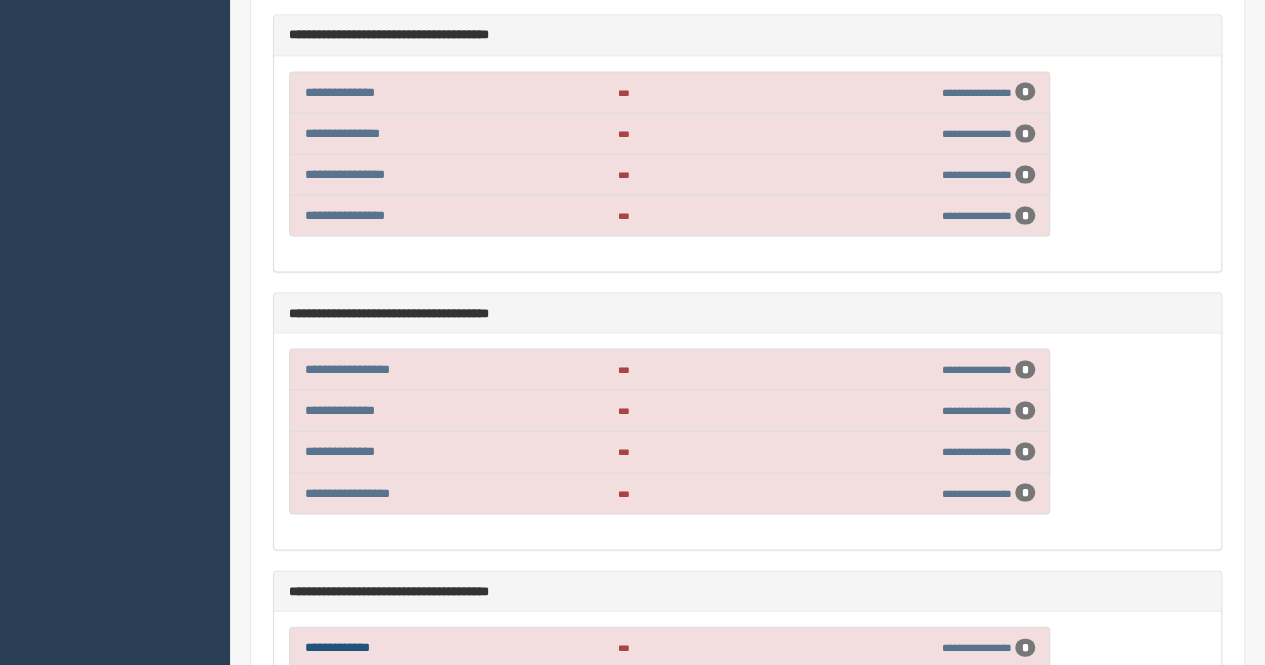 click on "**********" at bounding box center (337, 646) 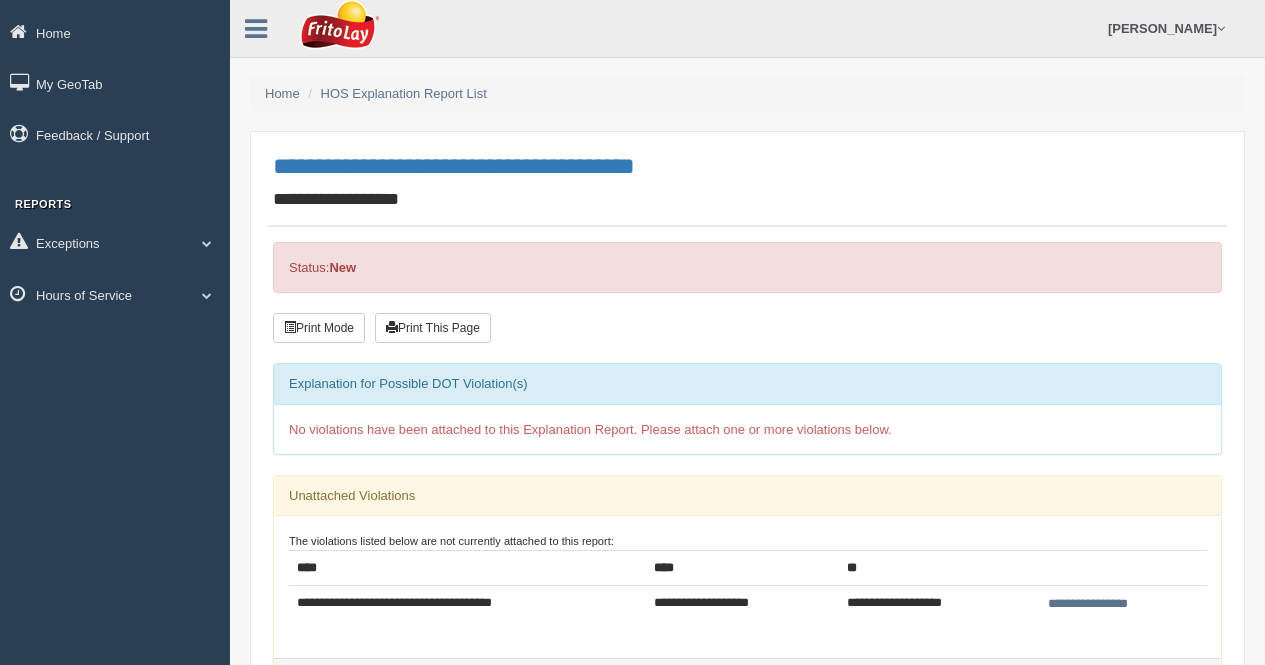 scroll, scrollTop: 0, scrollLeft: 0, axis: both 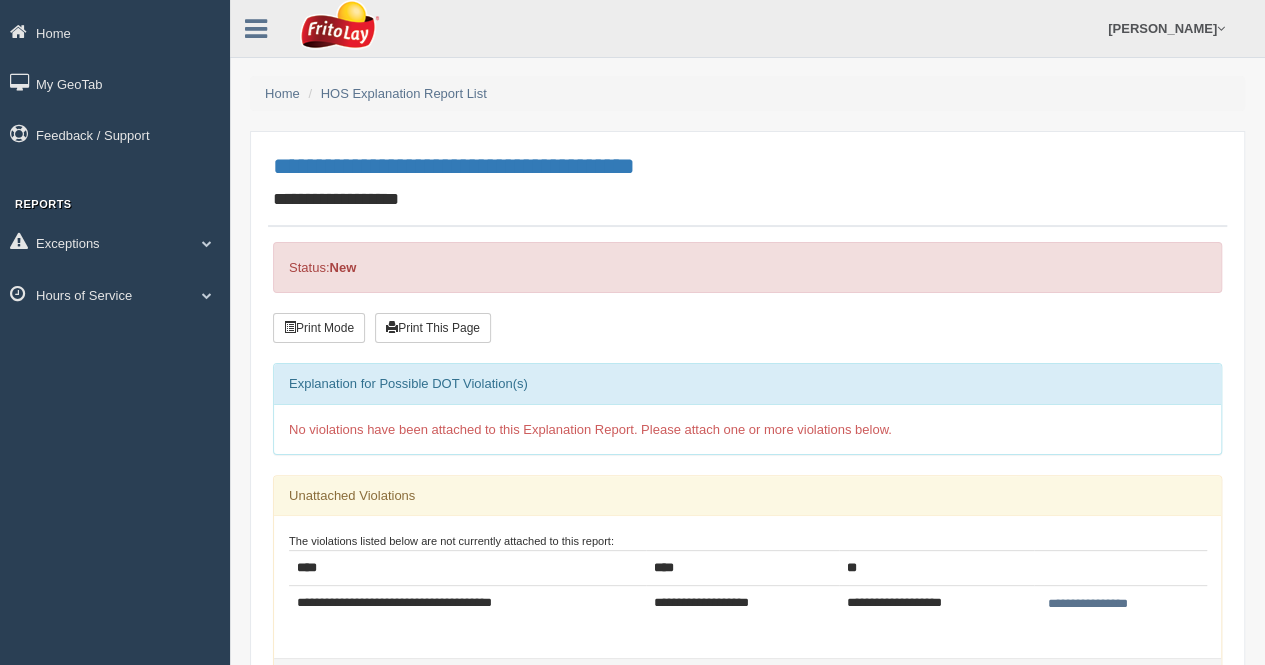 click on "**********" at bounding box center [1088, 604] 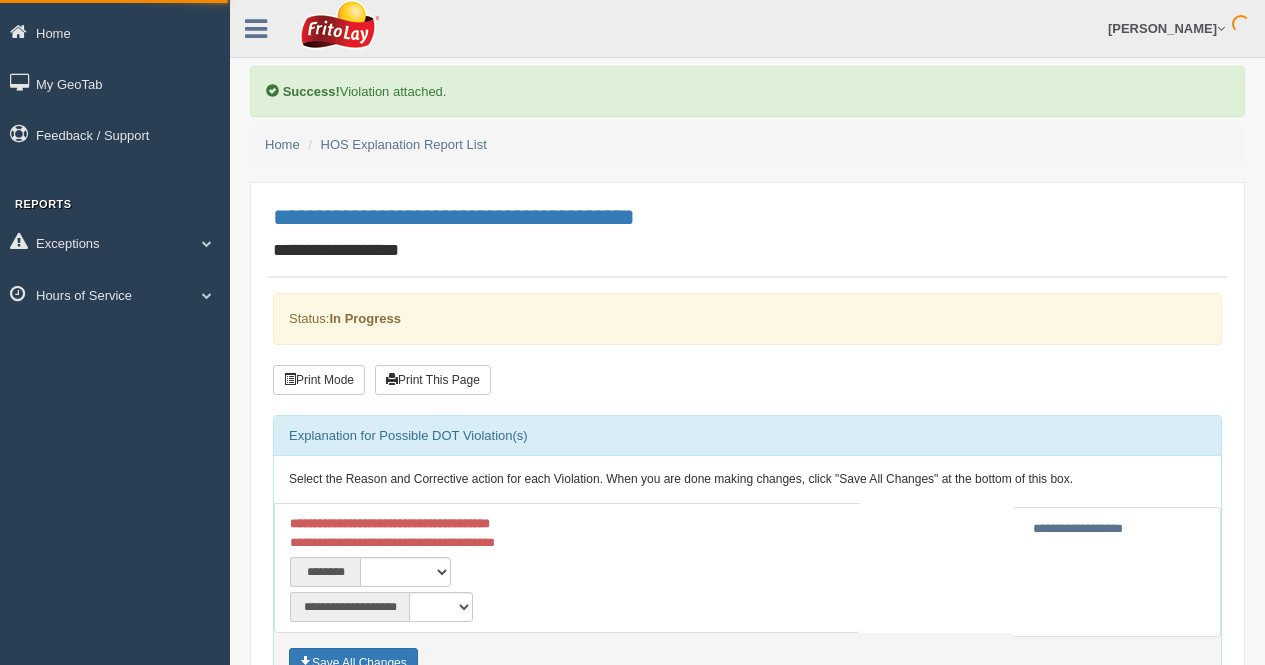scroll, scrollTop: 0, scrollLeft: 0, axis: both 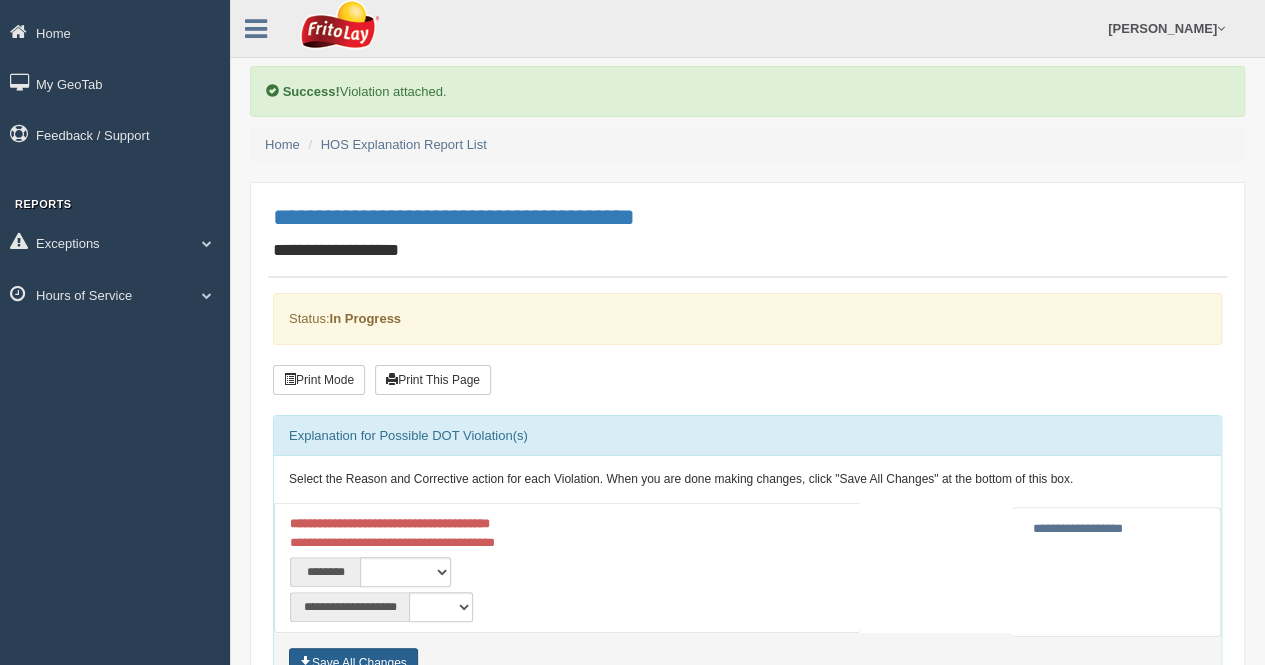 click on "Save All Changes" at bounding box center (353, 663) 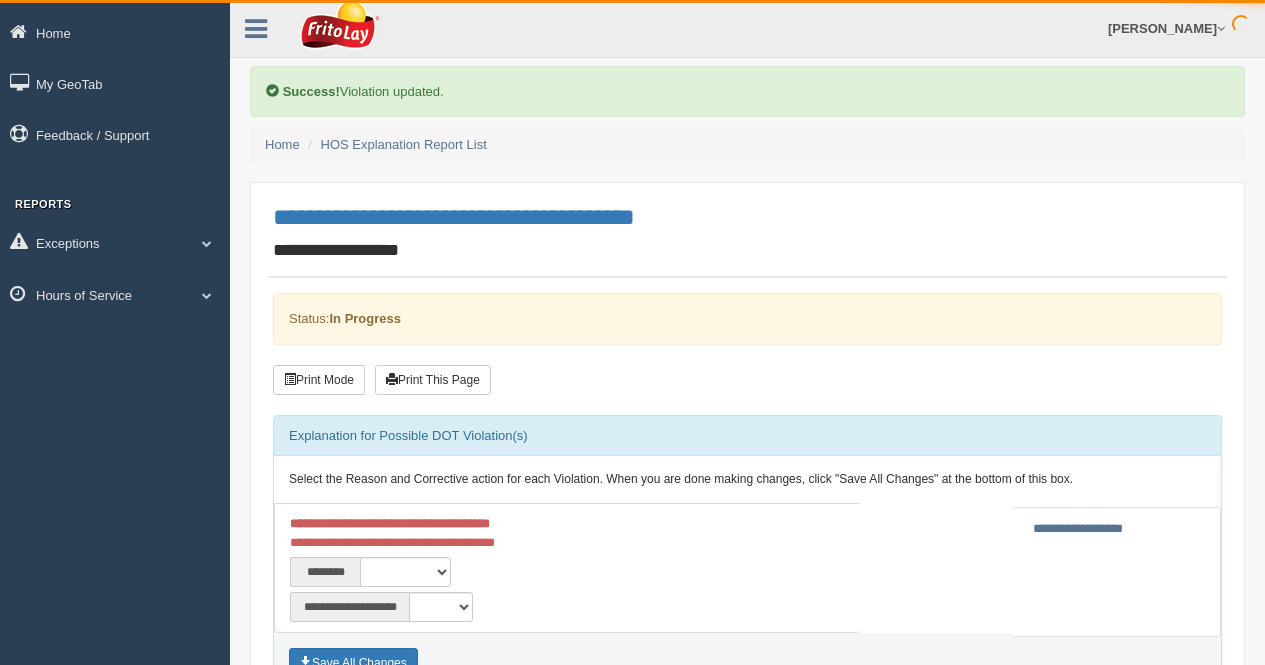 scroll, scrollTop: 0, scrollLeft: 0, axis: both 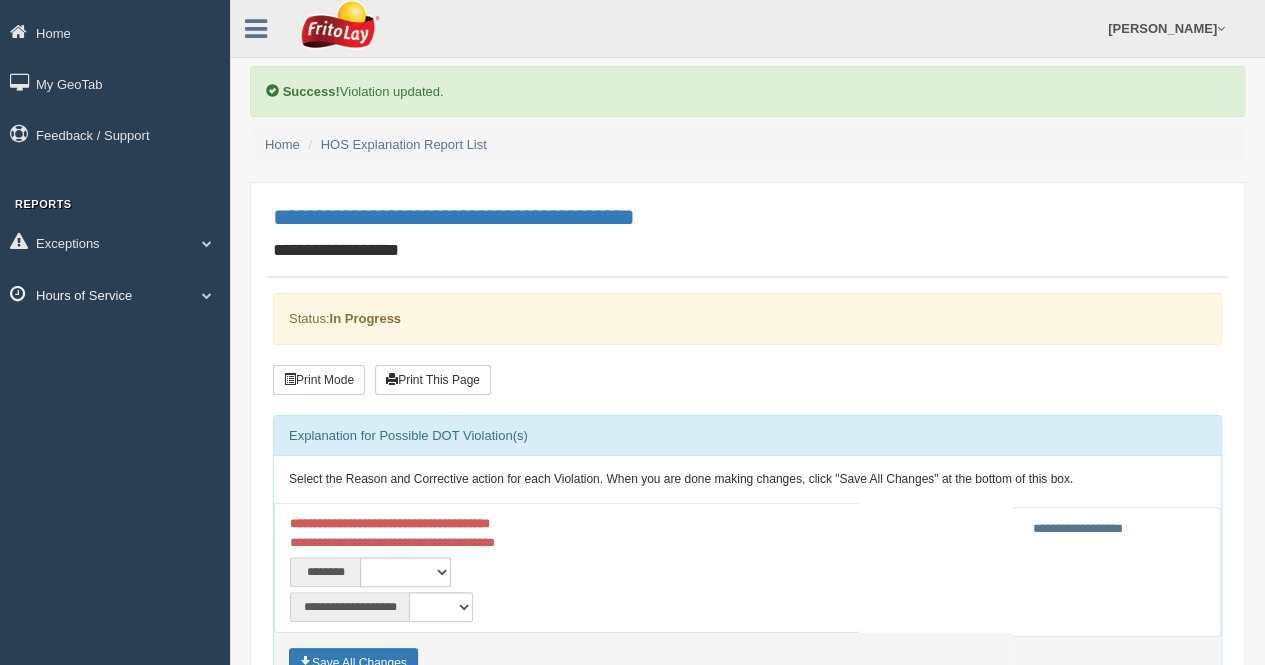 click on "Hours of Service" at bounding box center (115, 294) 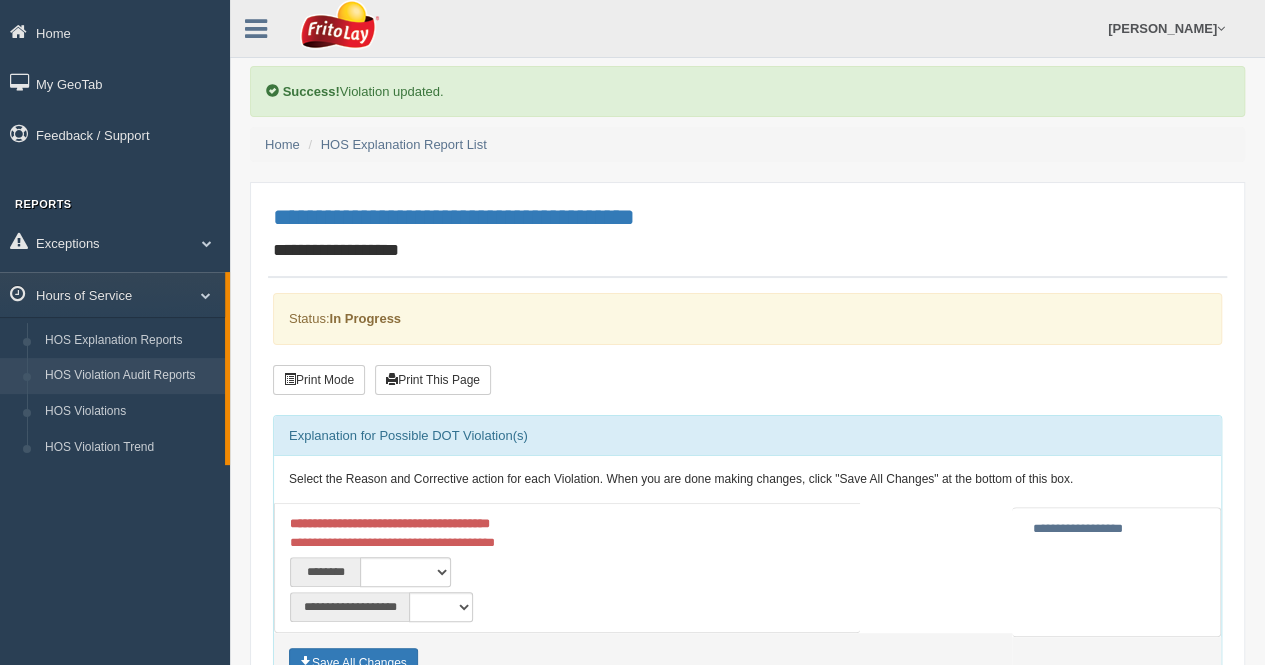 click on "HOS Violation Audit Reports" at bounding box center [130, 376] 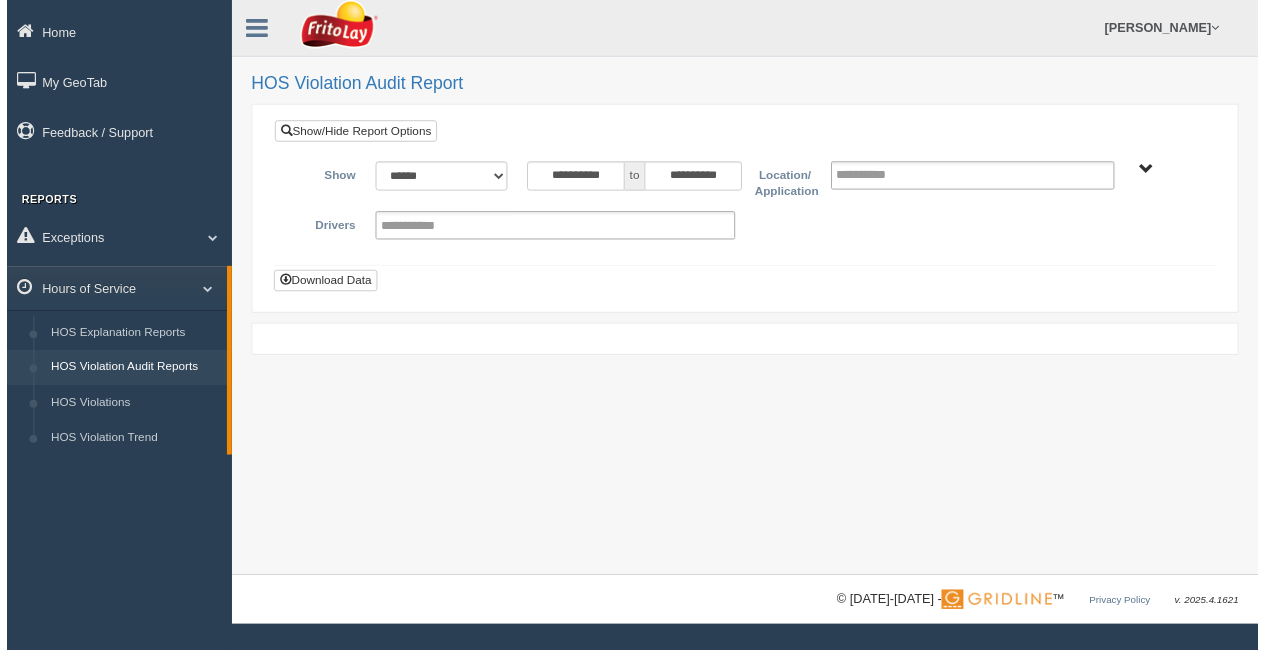 scroll, scrollTop: 0, scrollLeft: 0, axis: both 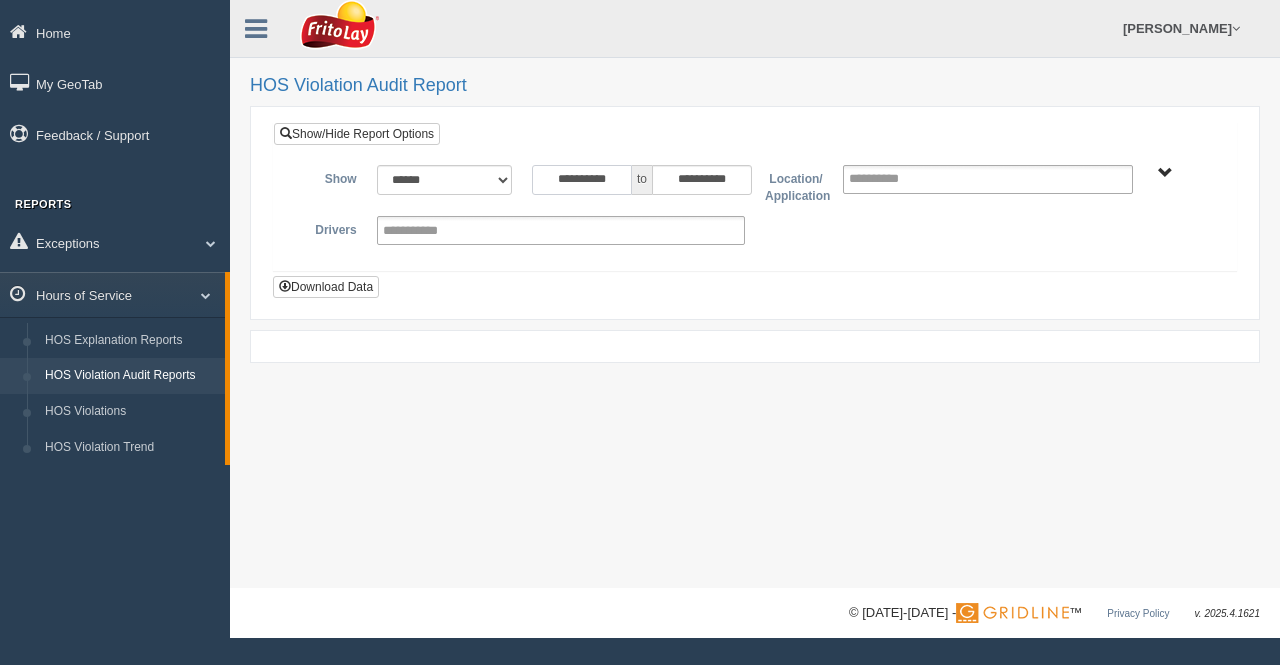 click on "**********" at bounding box center (582, 180) 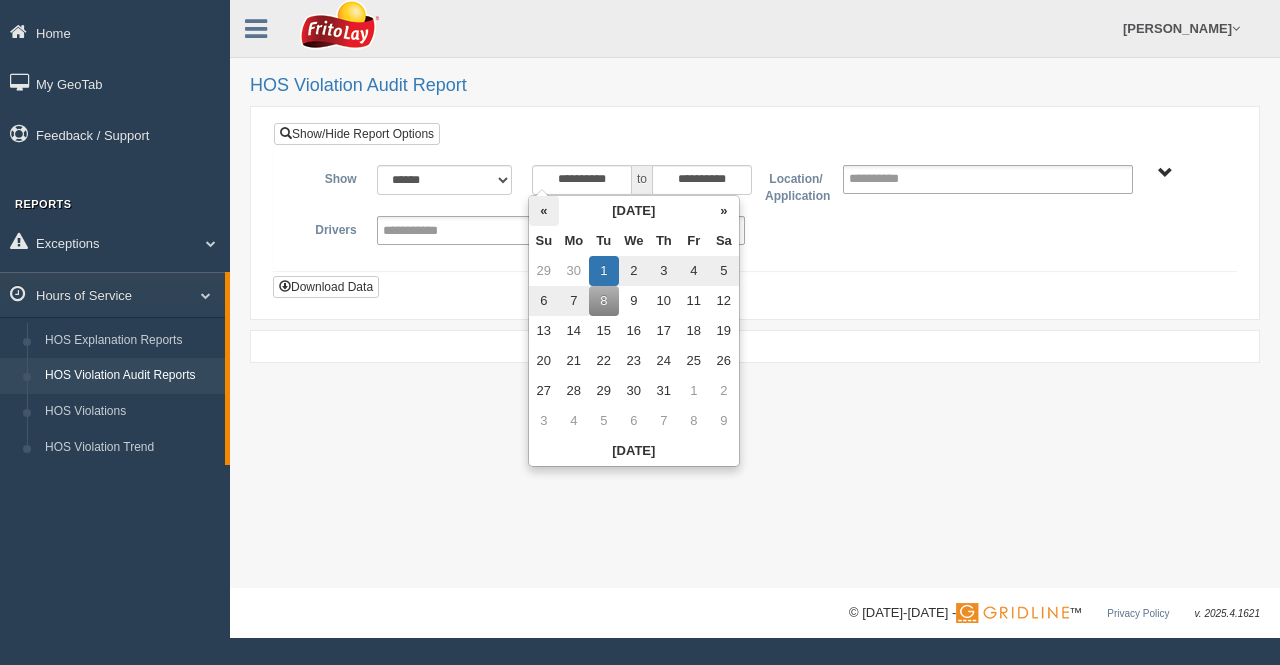 click on "«" at bounding box center [544, 211] 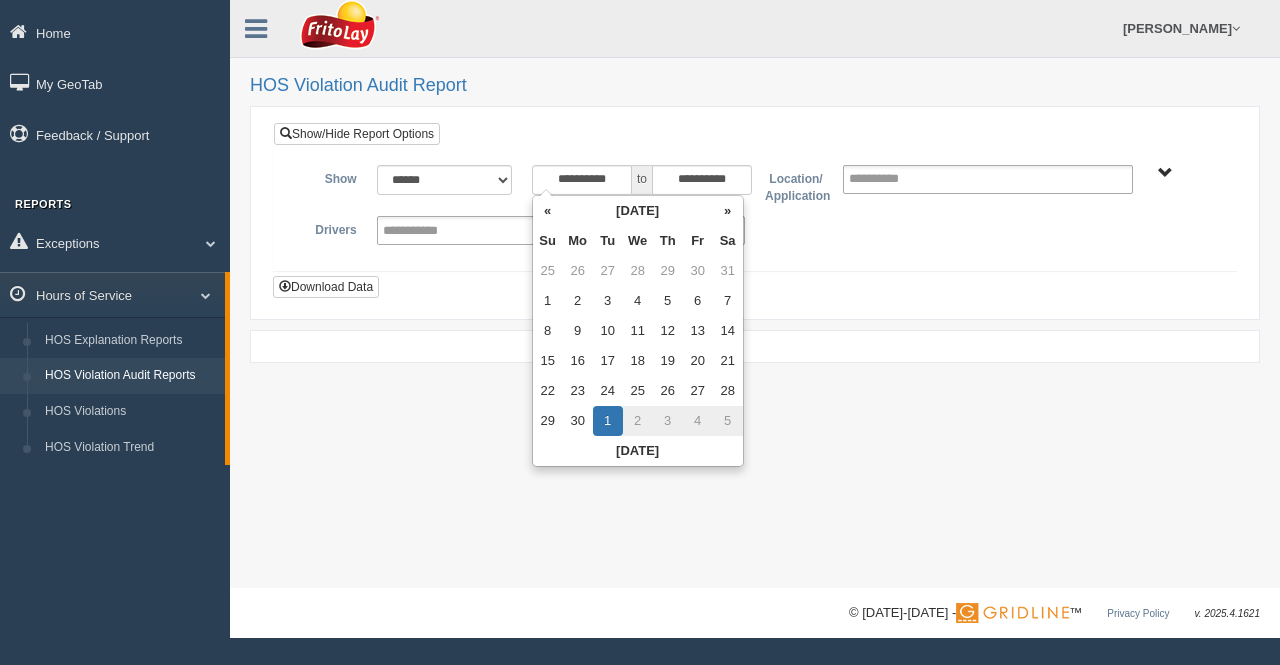 click on "«" at bounding box center [548, 211] 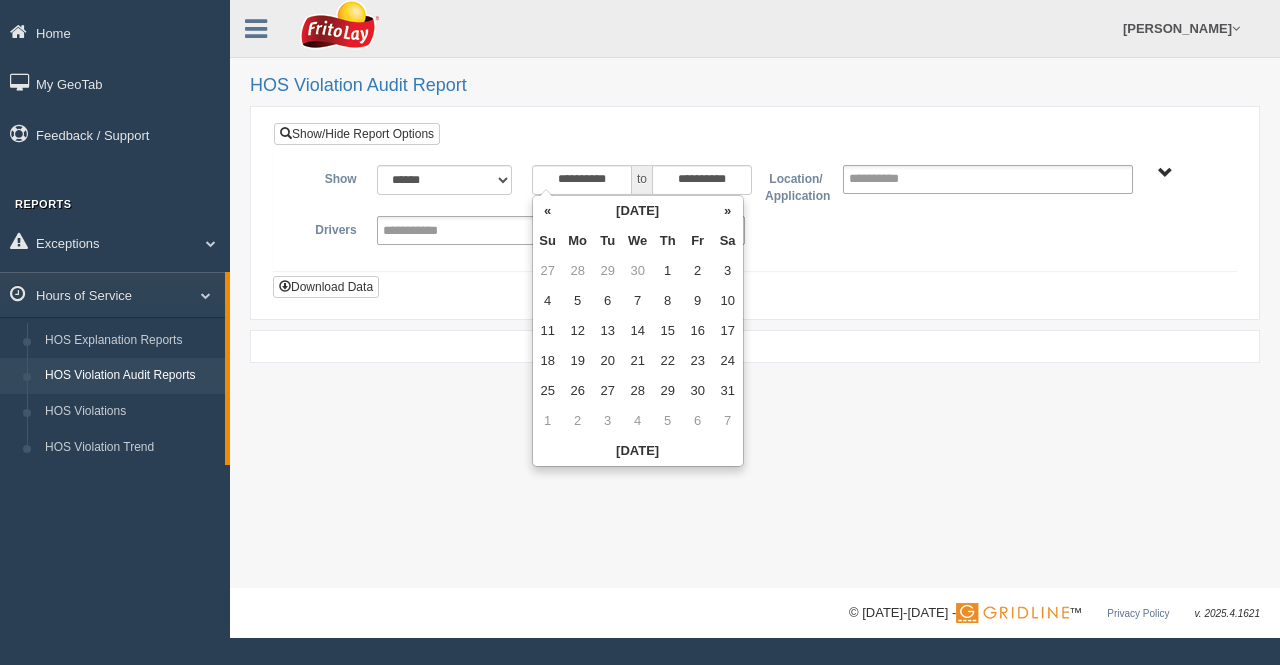 click on "«" at bounding box center (548, 211) 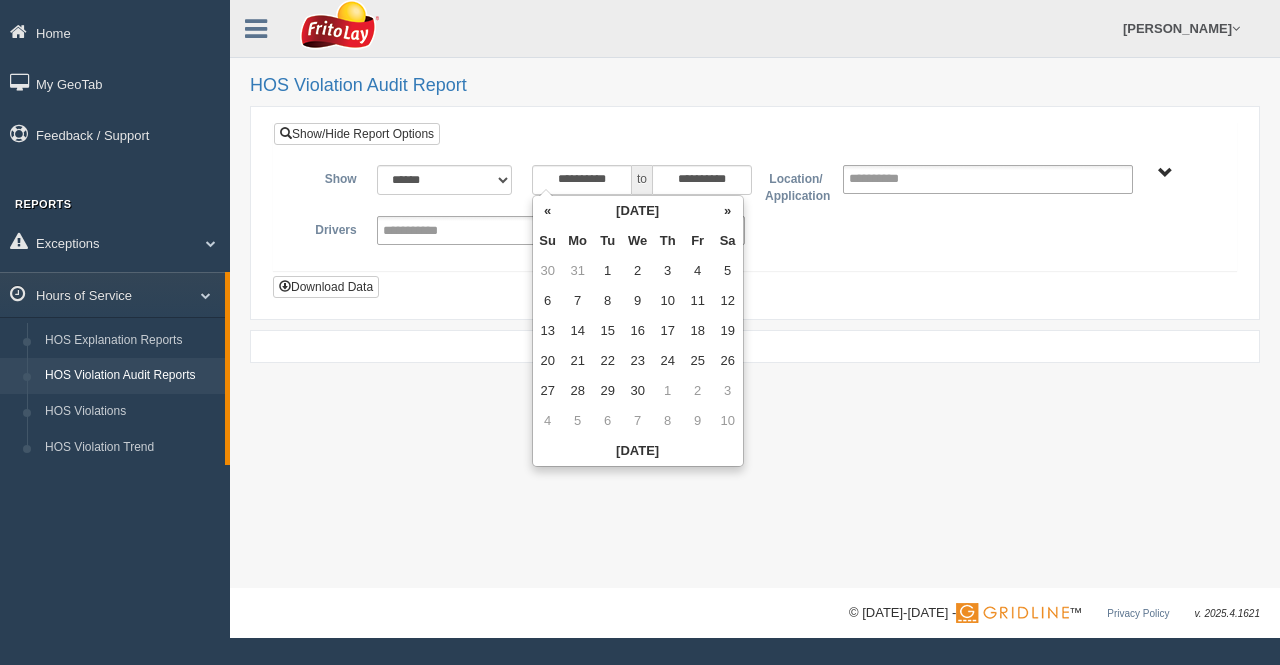 click on "«" at bounding box center [548, 211] 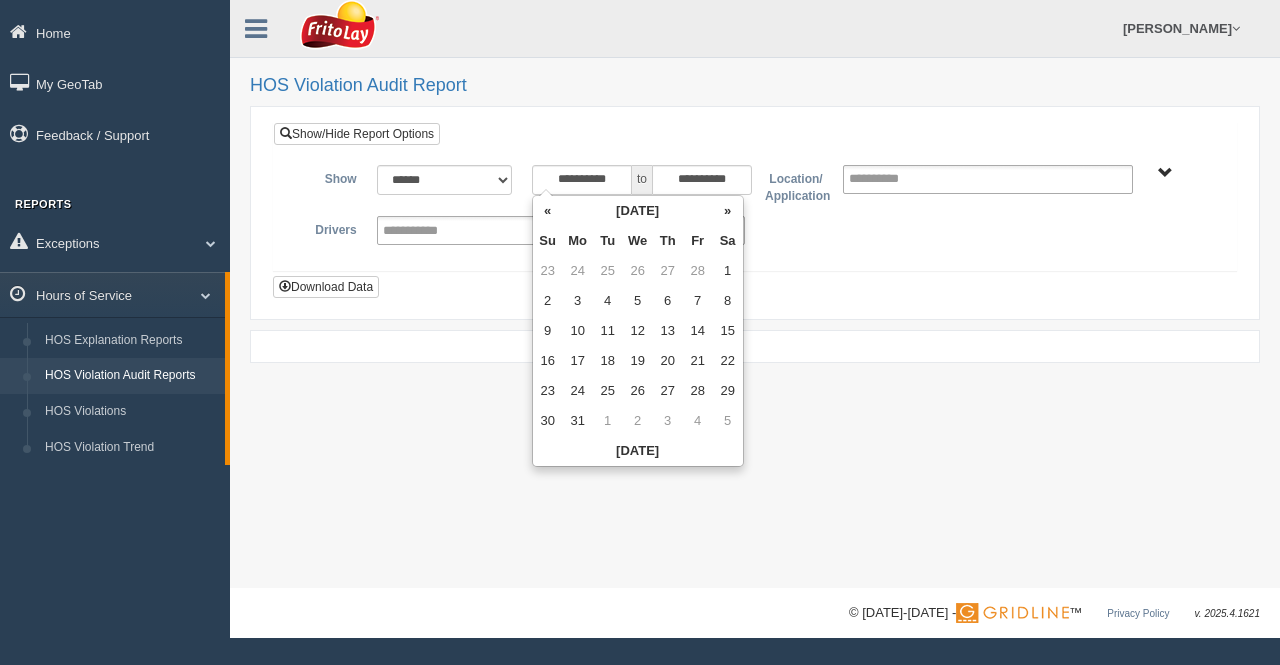 click on "«" at bounding box center [548, 211] 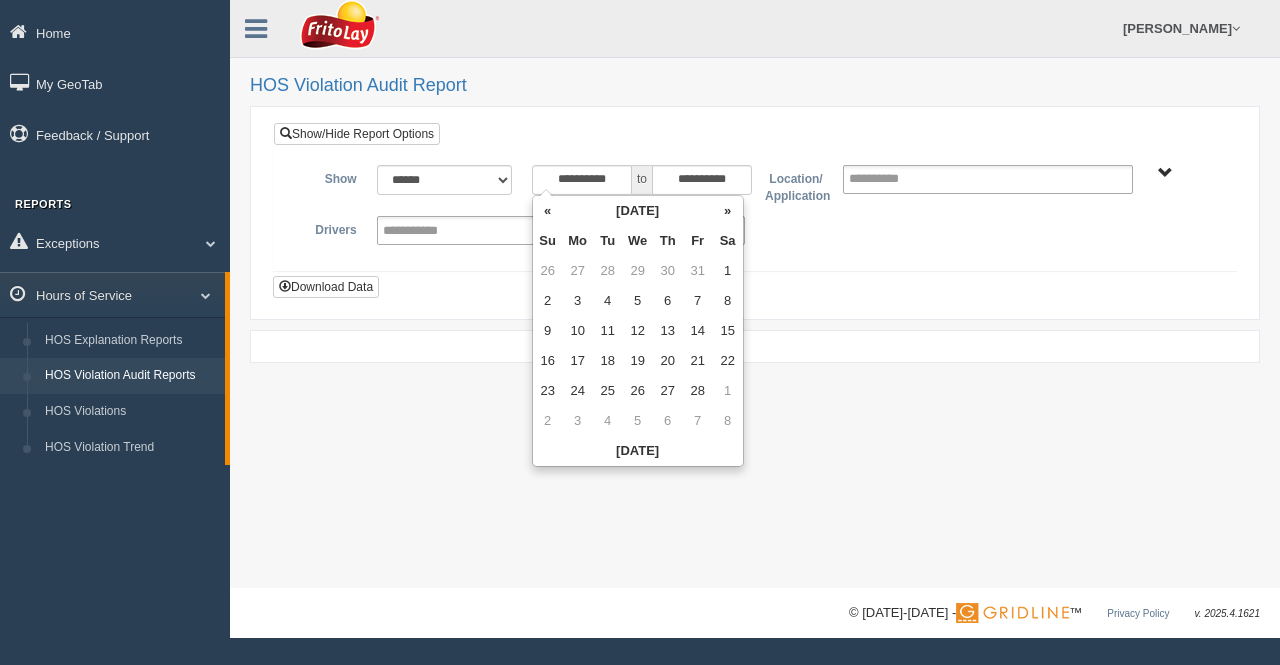 click on "«" at bounding box center [548, 211] 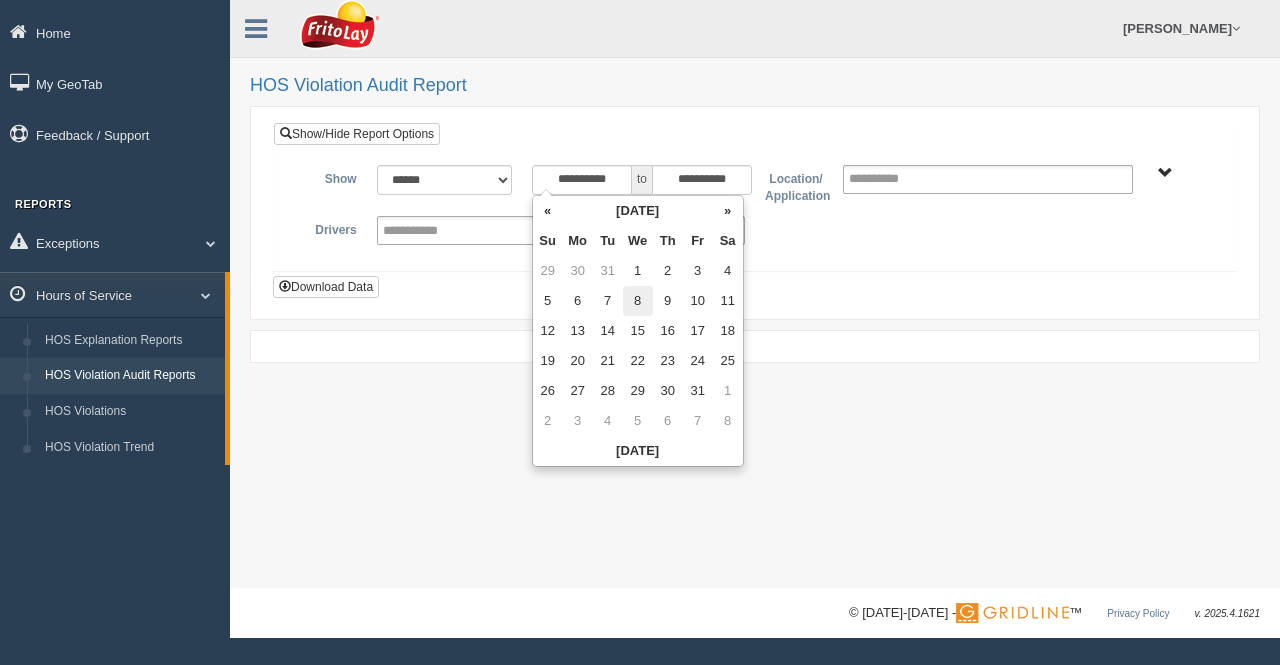 click on "8" at bounding box center [638, 301] 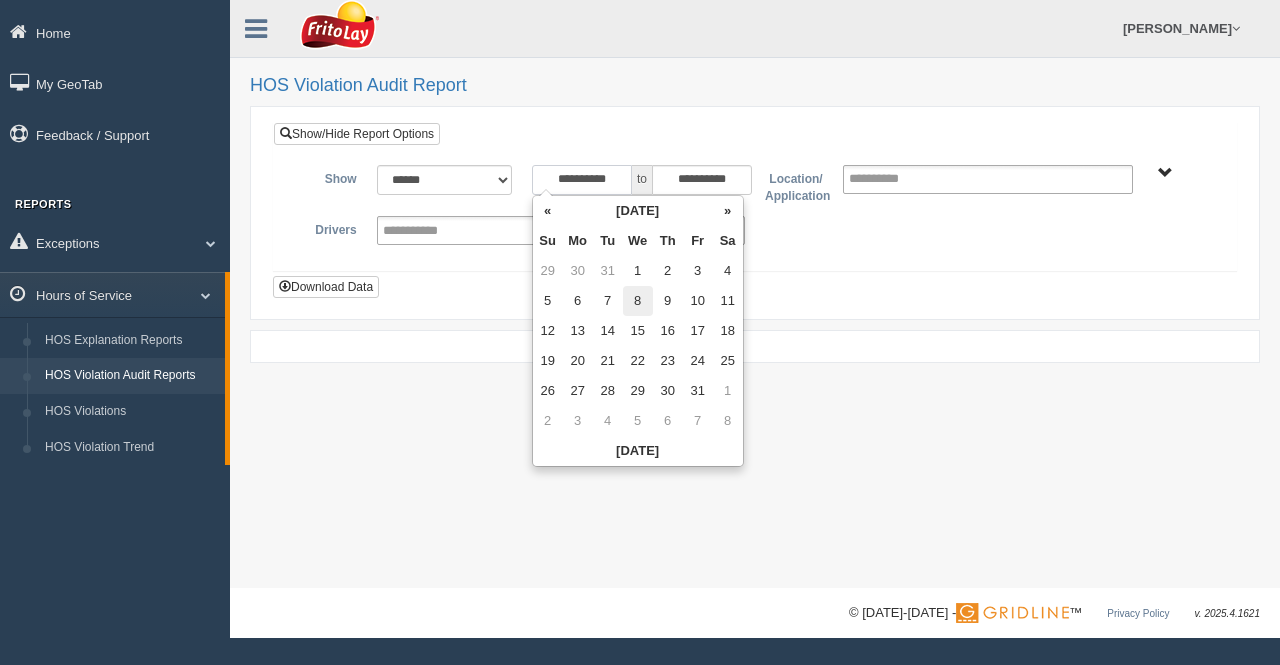 type on "**********" 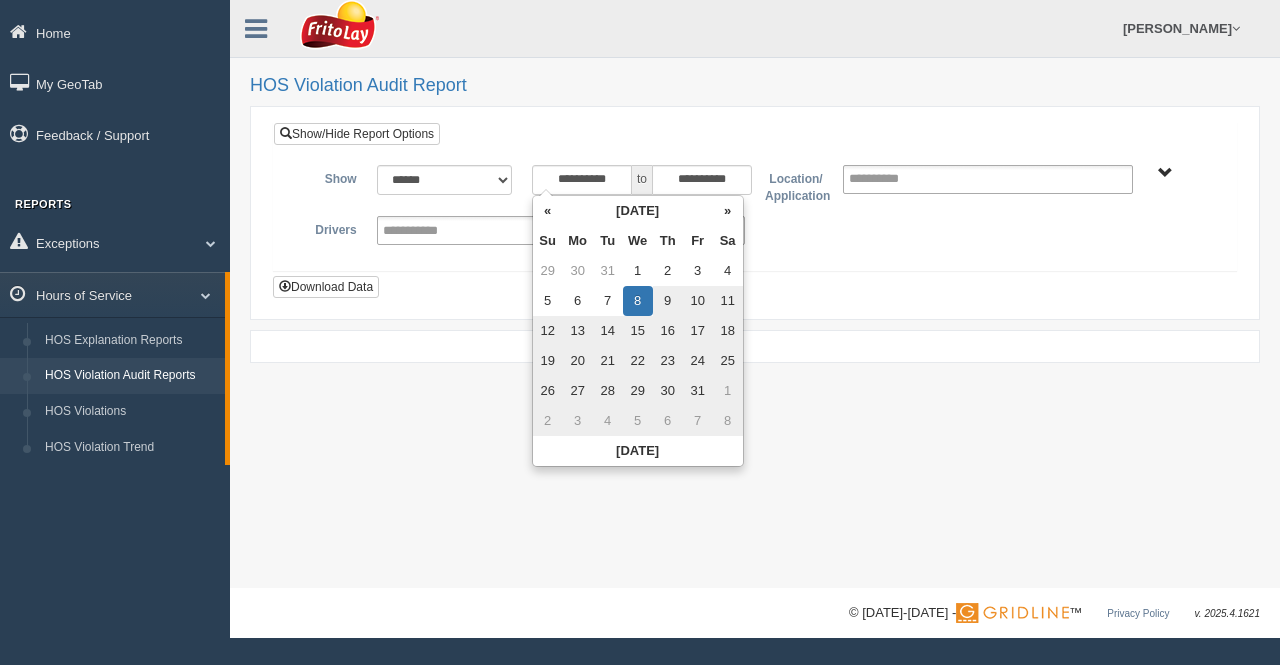 click on "[GEOGRAPHIC_DATA]-MU01644  [GEOGRAPHIC_DATA]-MU01512  GREATER [GEOGRAPHIC_DATA]-MU01577  GREATER [US_STATE][GEOGRAPHIC_DATA]-MU01526" at bounding box center [1165, 173] 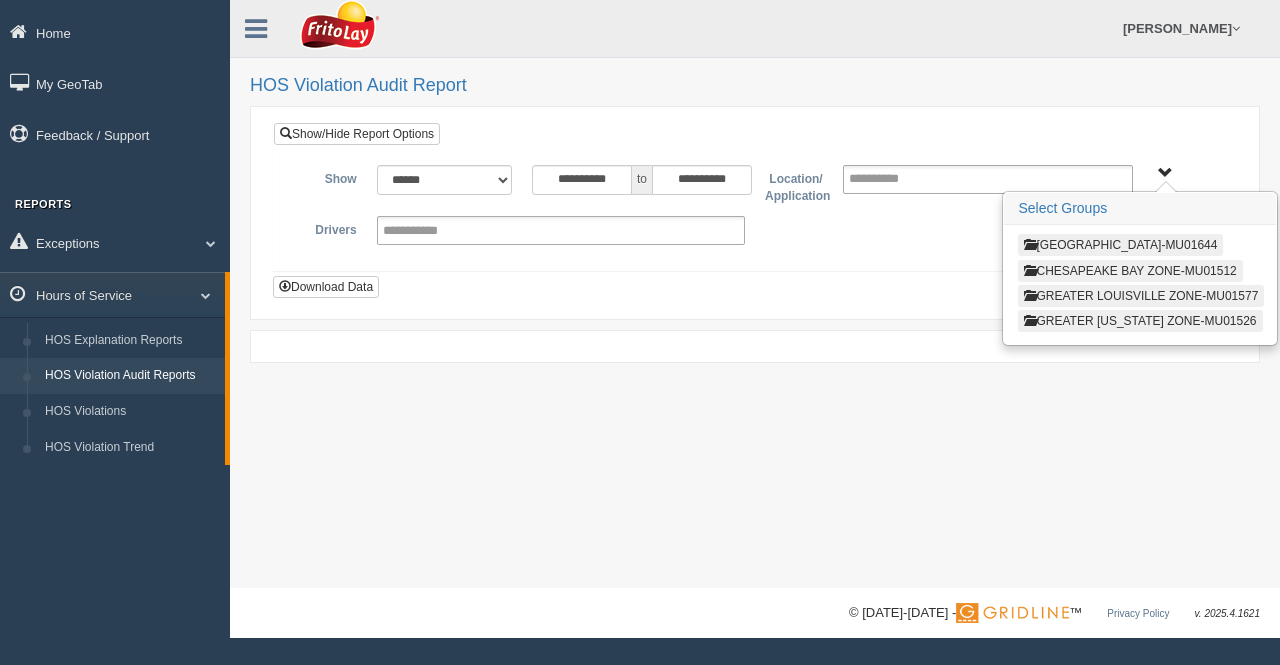 click on "GREATER LOUISVILLE ZONE-MU01577" at bounding box center [1141, 296] 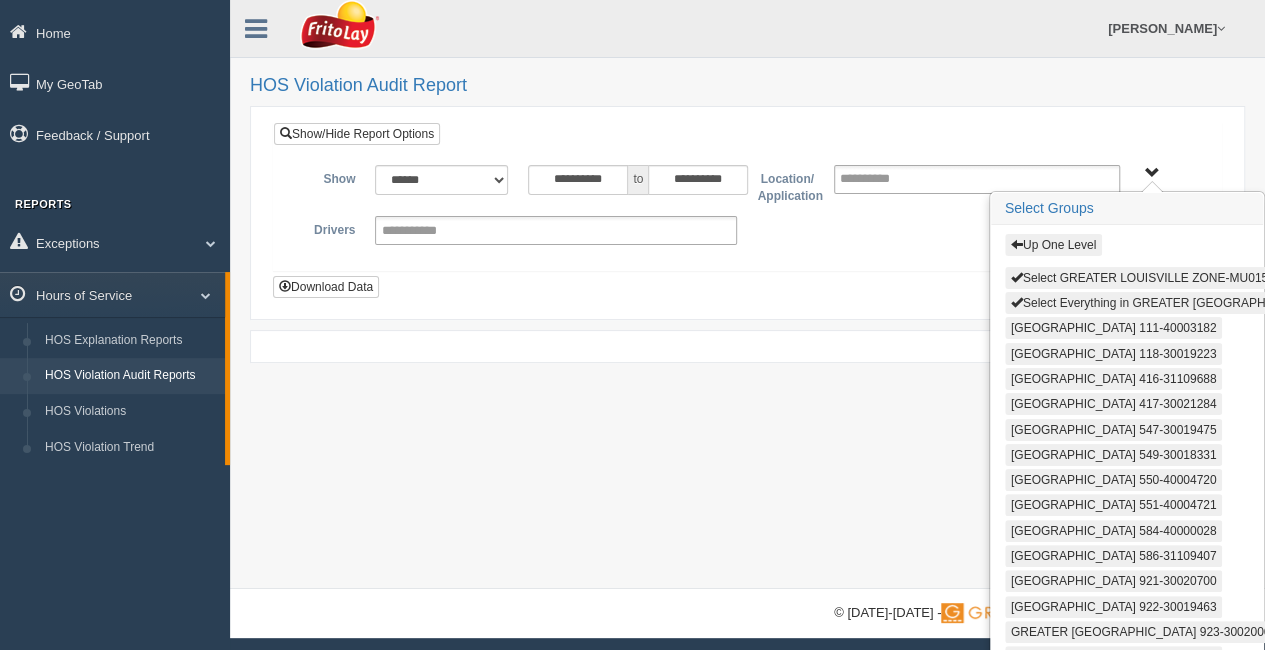 click on "Select Everything in GREATER [GEOGRAPHIC_DATA] ZONE-MU01577" at bounding box center (1210, 303) 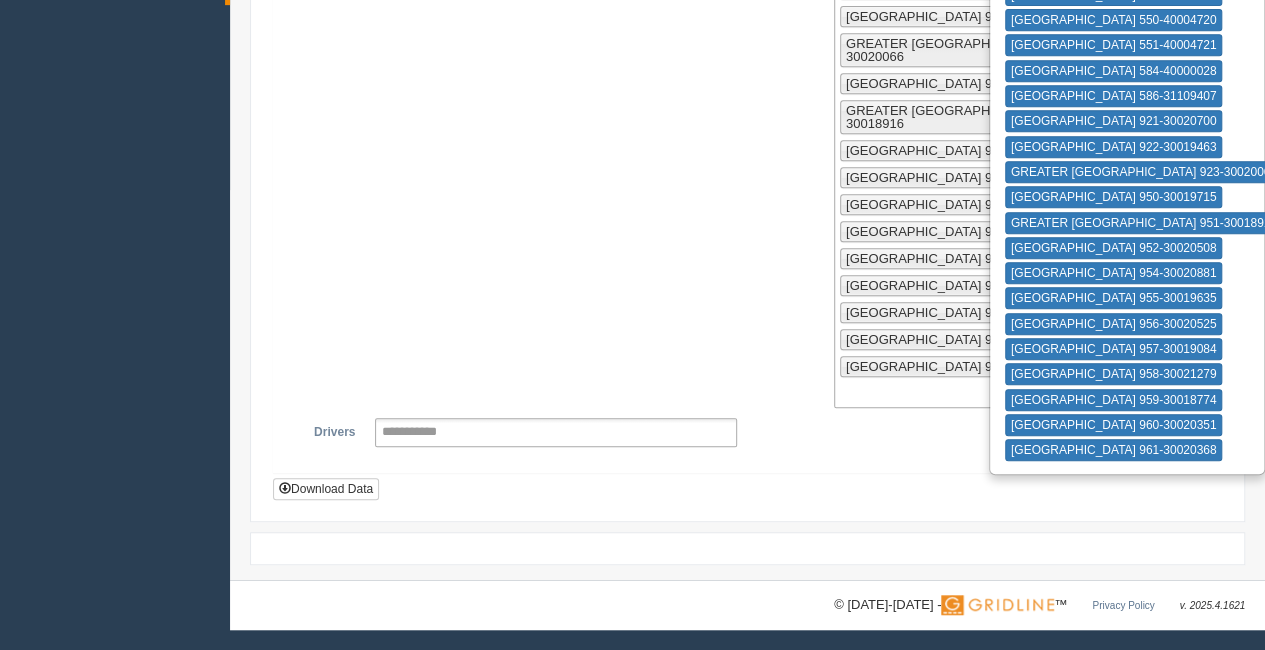 scroll, scrollTop: 700, scrollLeft: 0, axis: vertical 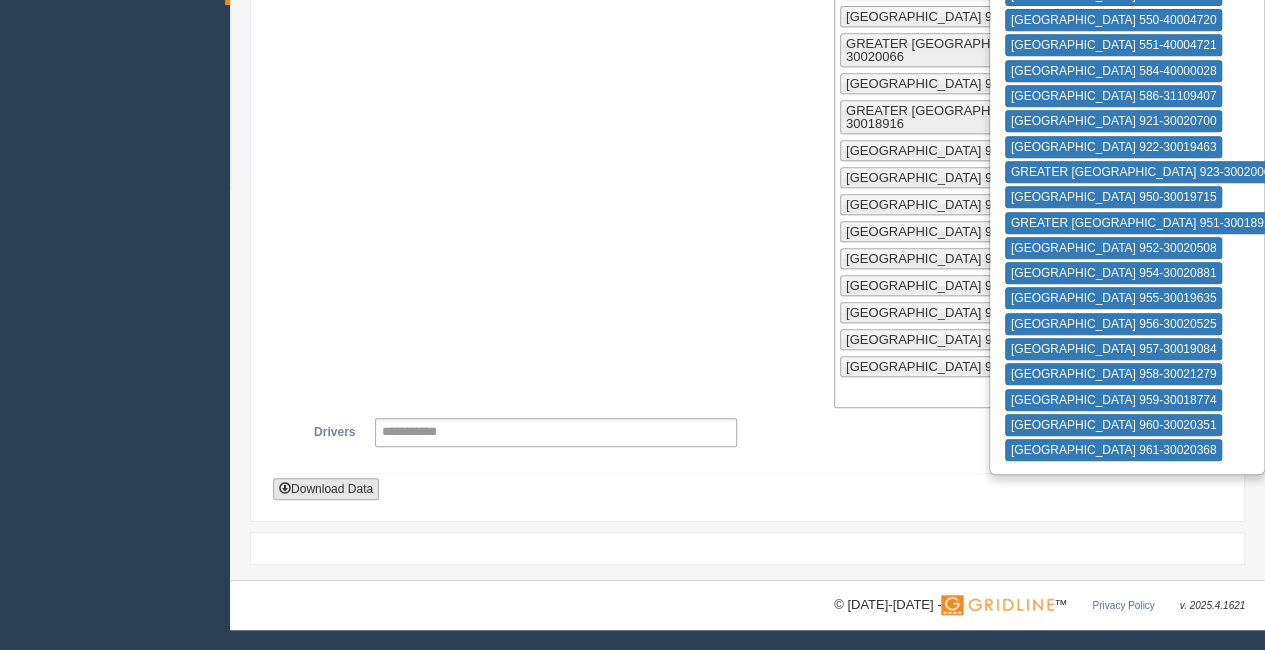 click on "Download Data" at bounding box center (326, 489) 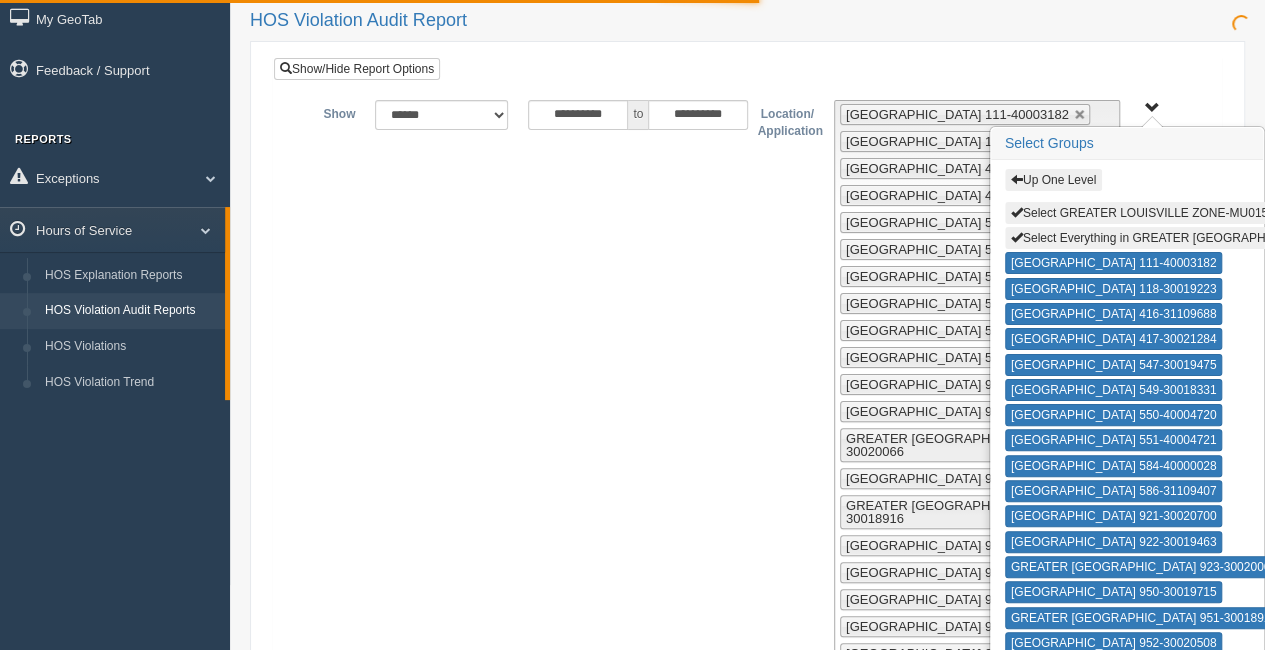 scroll, scrollTop: 0, scrollLeft: 0, axis: both 